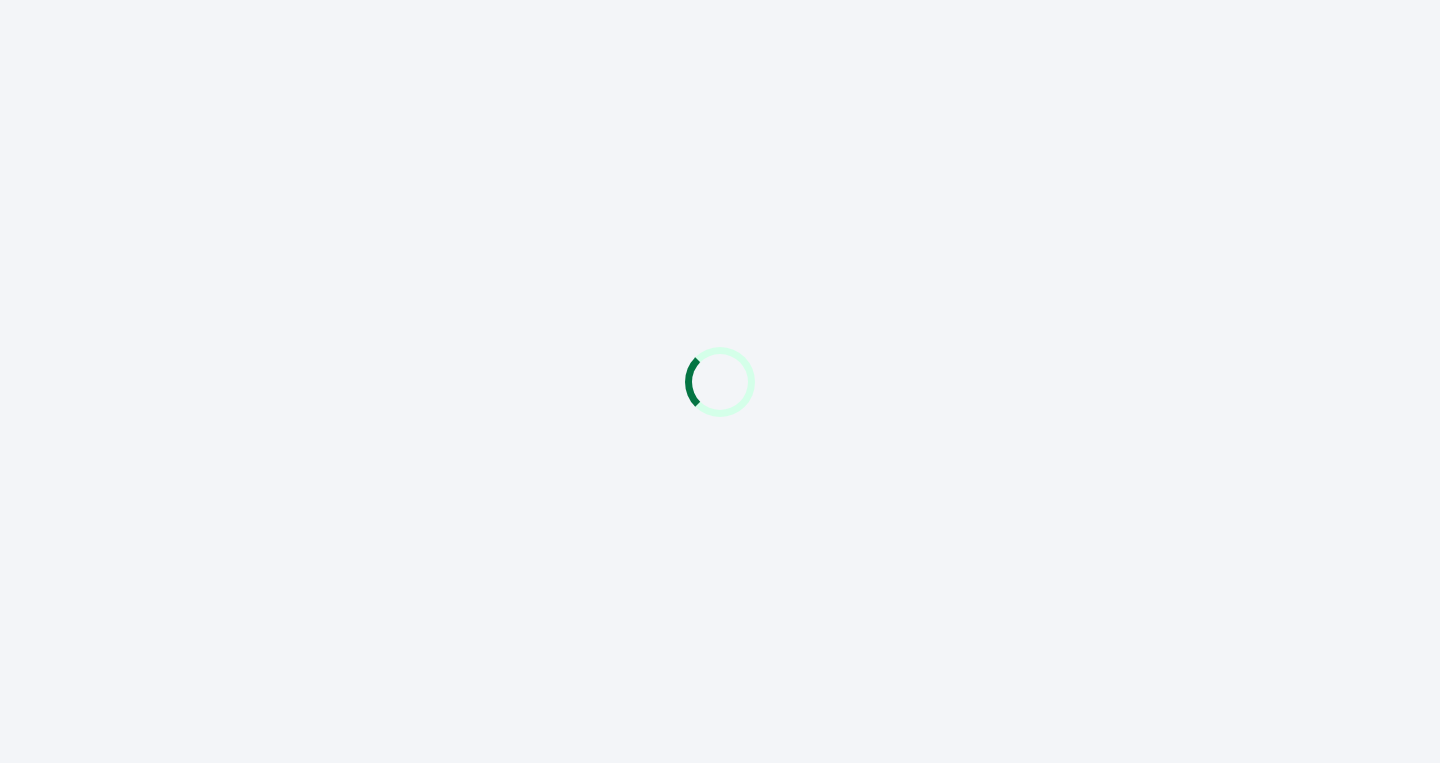 scroll, scrollTop: 0, scrollLeft: 0, axis: both 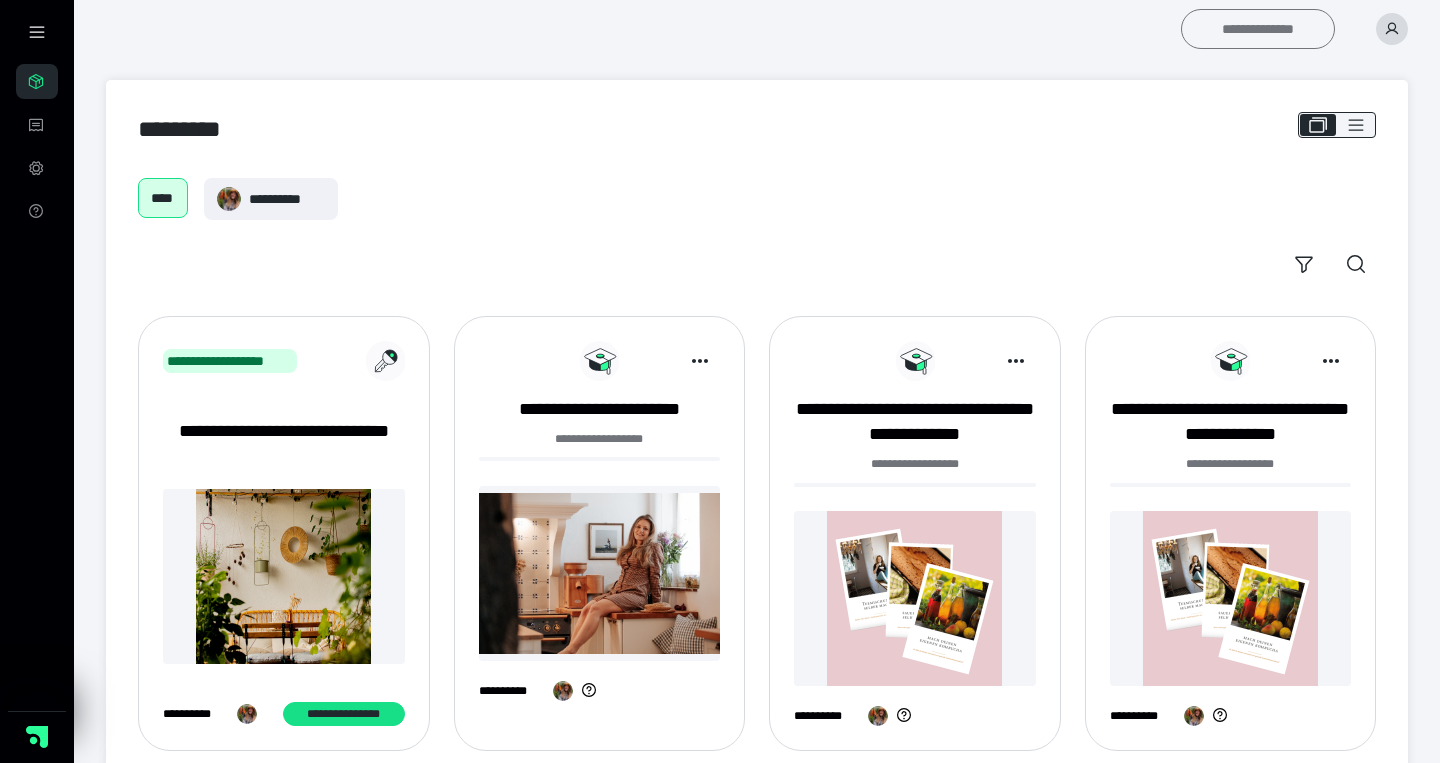 click on "**********" at bounding box center (1258, 29) 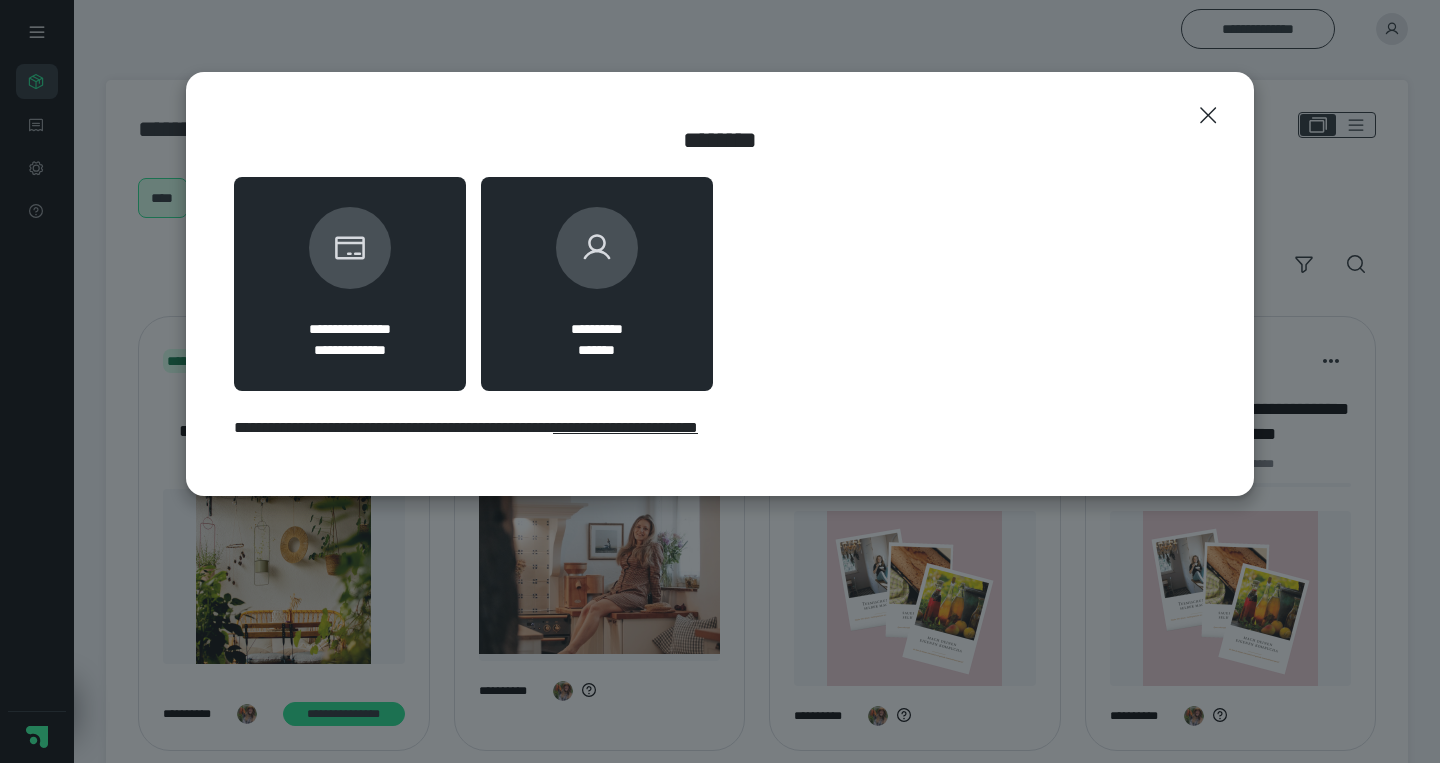 click on "**********" at bounding box center [597, 284] 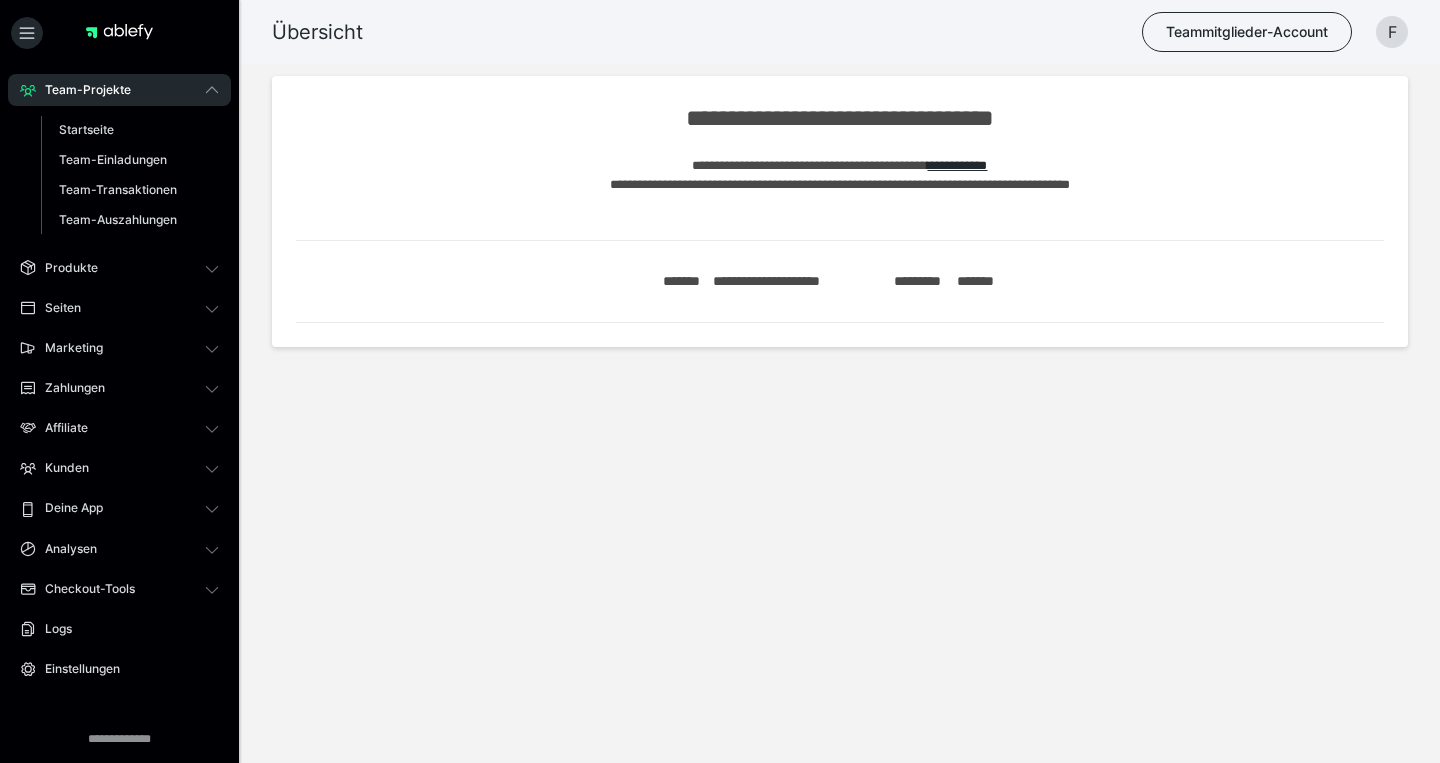 scroll, scrollTop: 0, scrollLeft: 0, axis: both 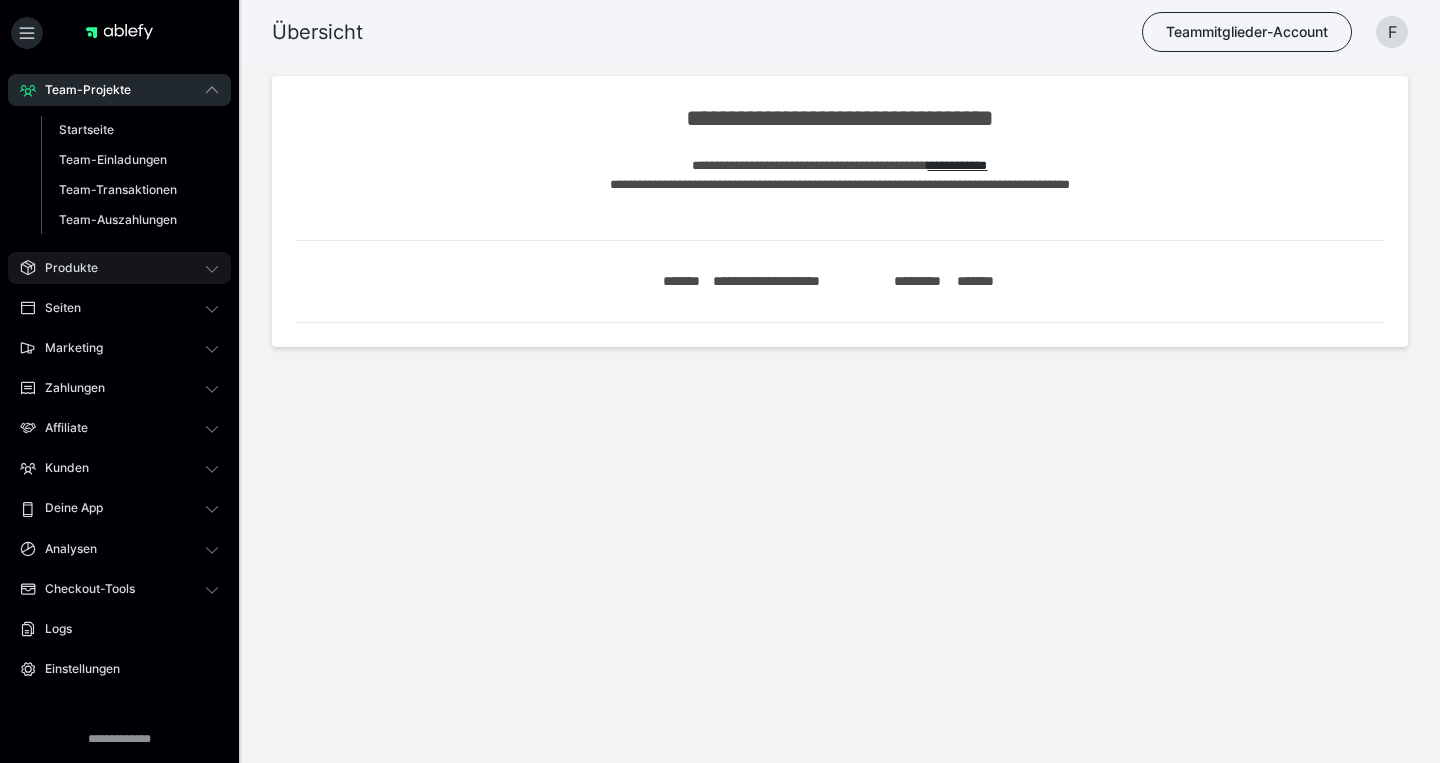 click on "Produkte" at bounding box center [119, 268] 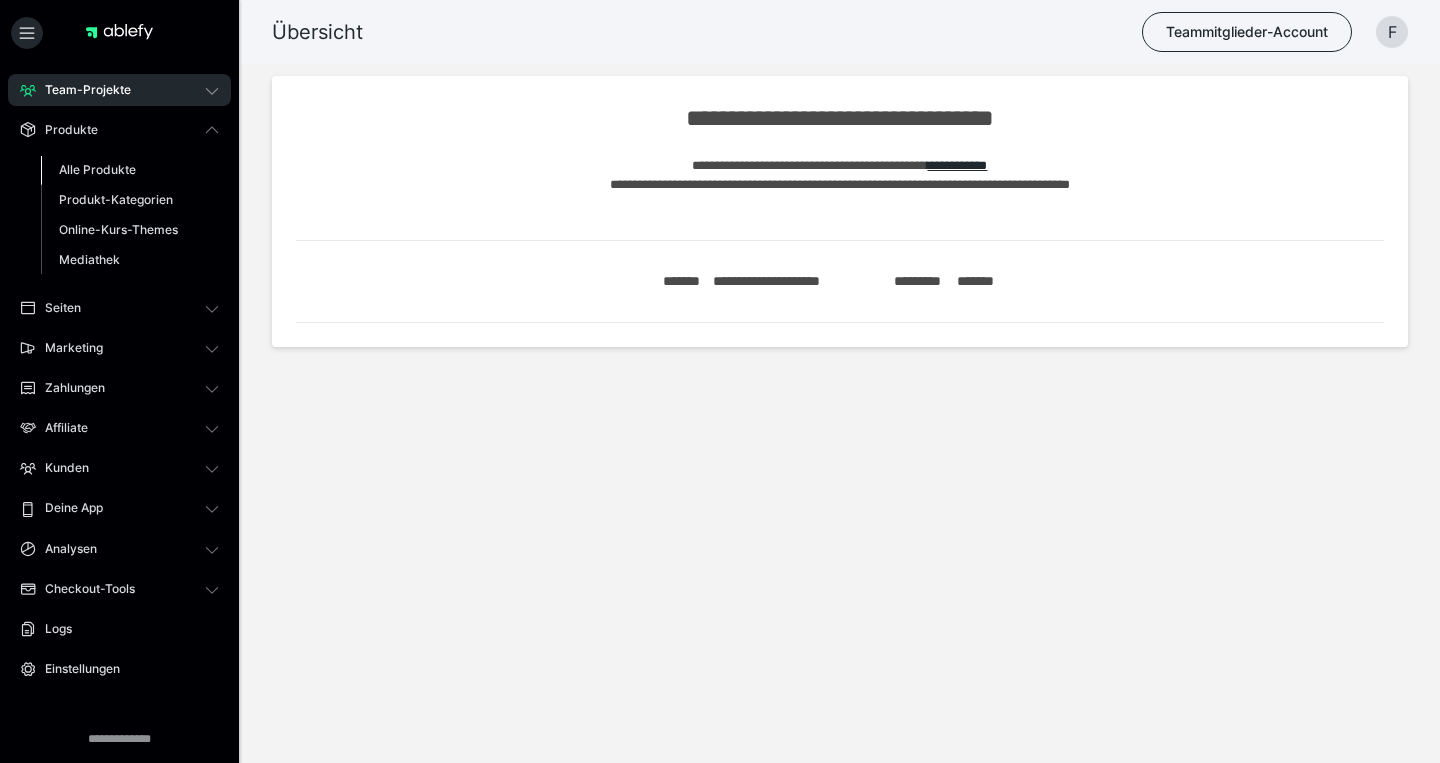 click on "Alle Produkte" at bounding box center (130, 170) 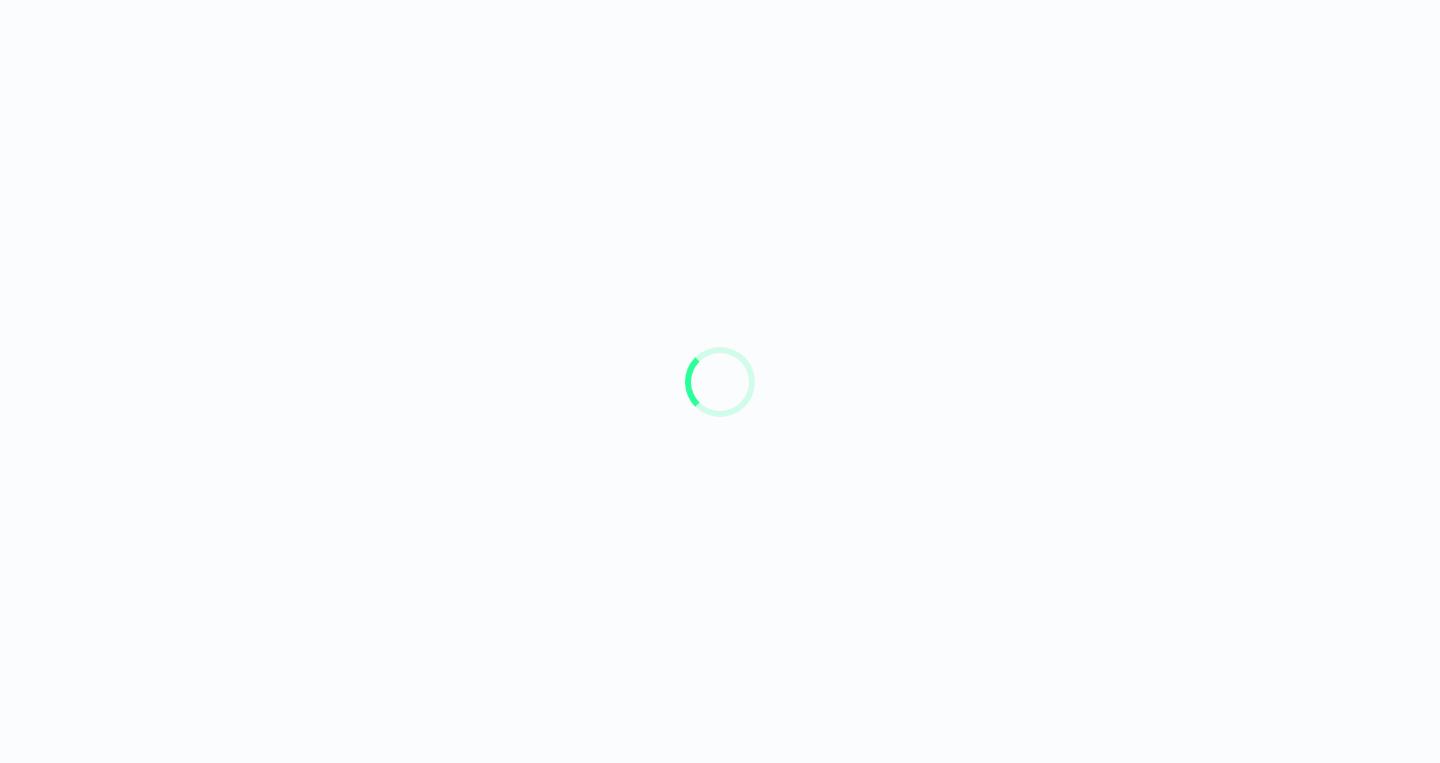 scroll, scrollTop: 0, scrollLeft: 0, axis: both 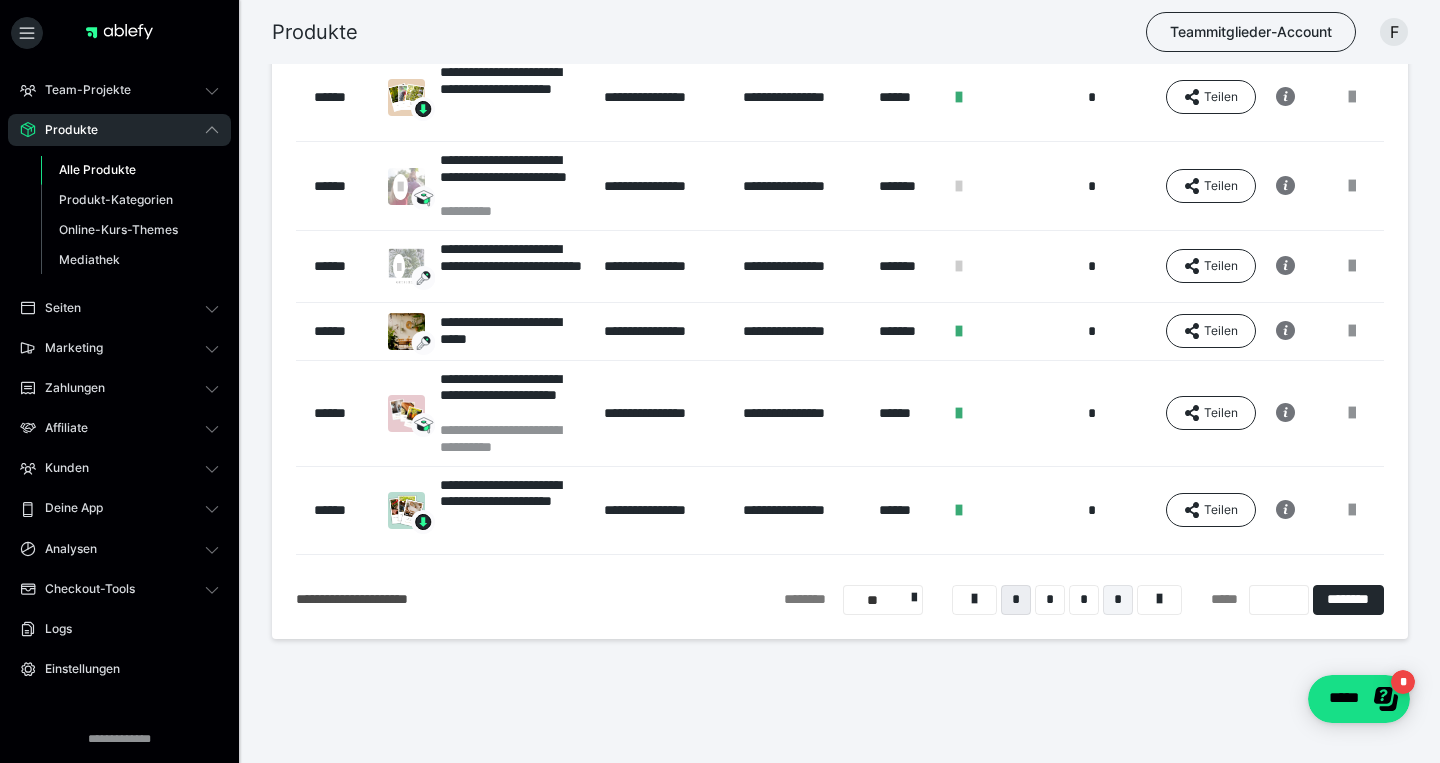 click on "*" at bounding box center (1118, 600) 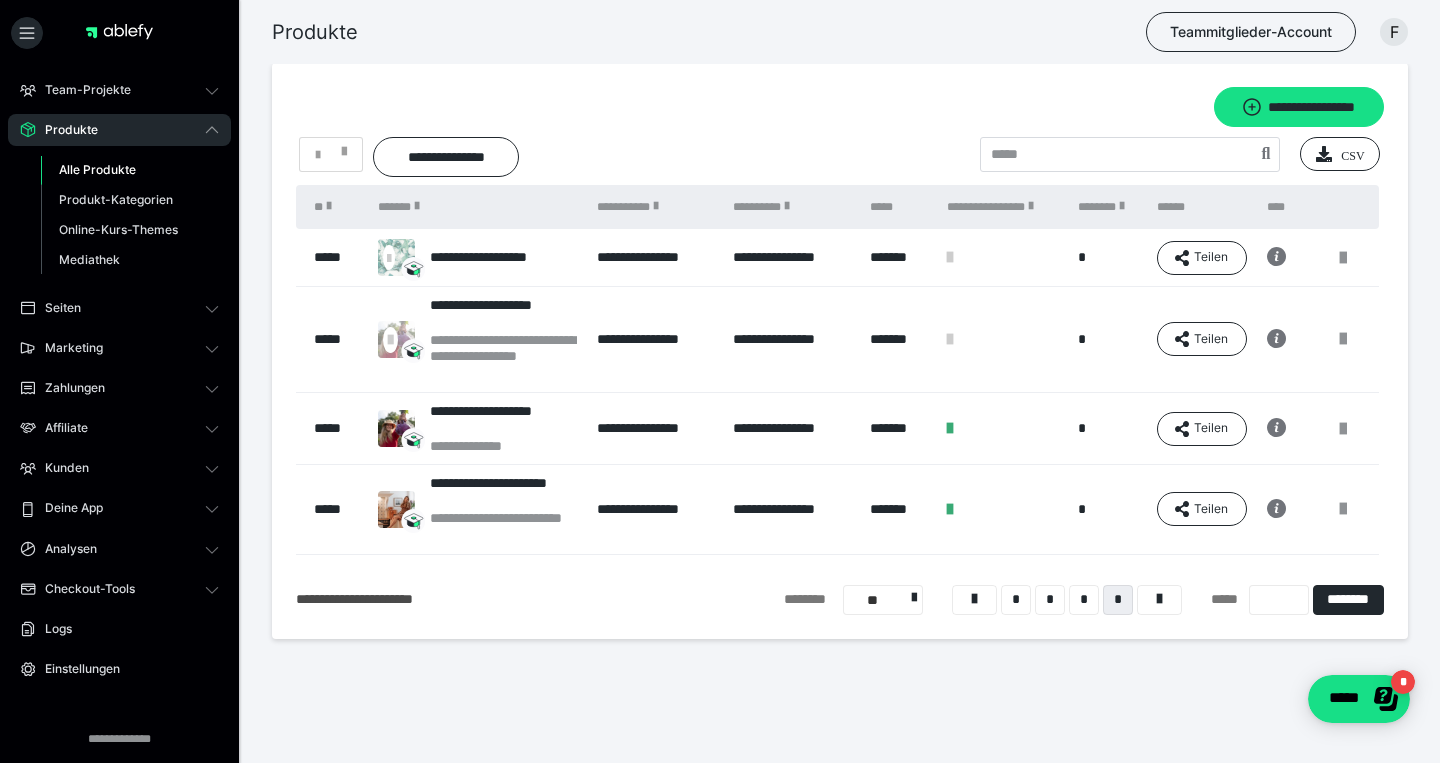 scroll, scrollTop: 13, scrollLeft: 0, axis: vertical 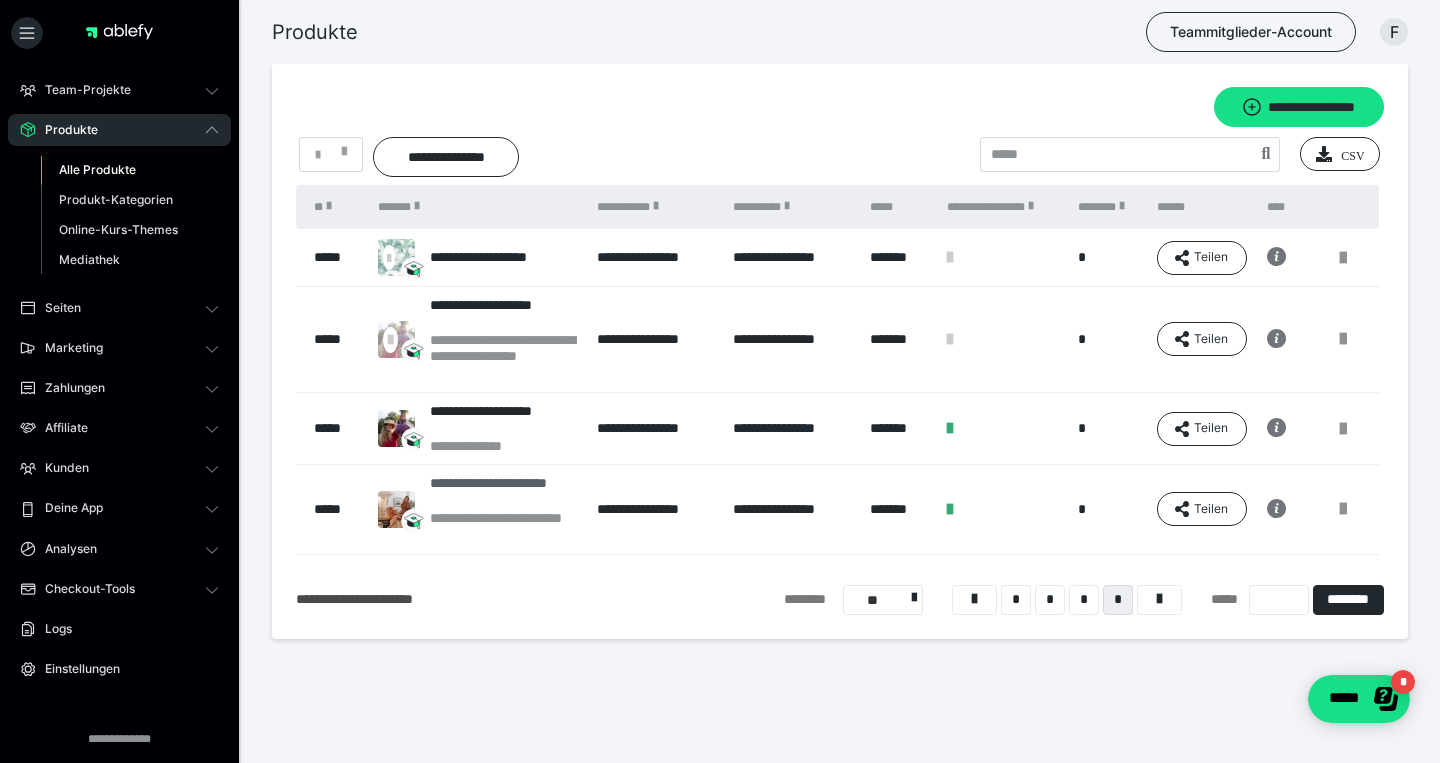 click on "**********" at bounding box center (503, 492) 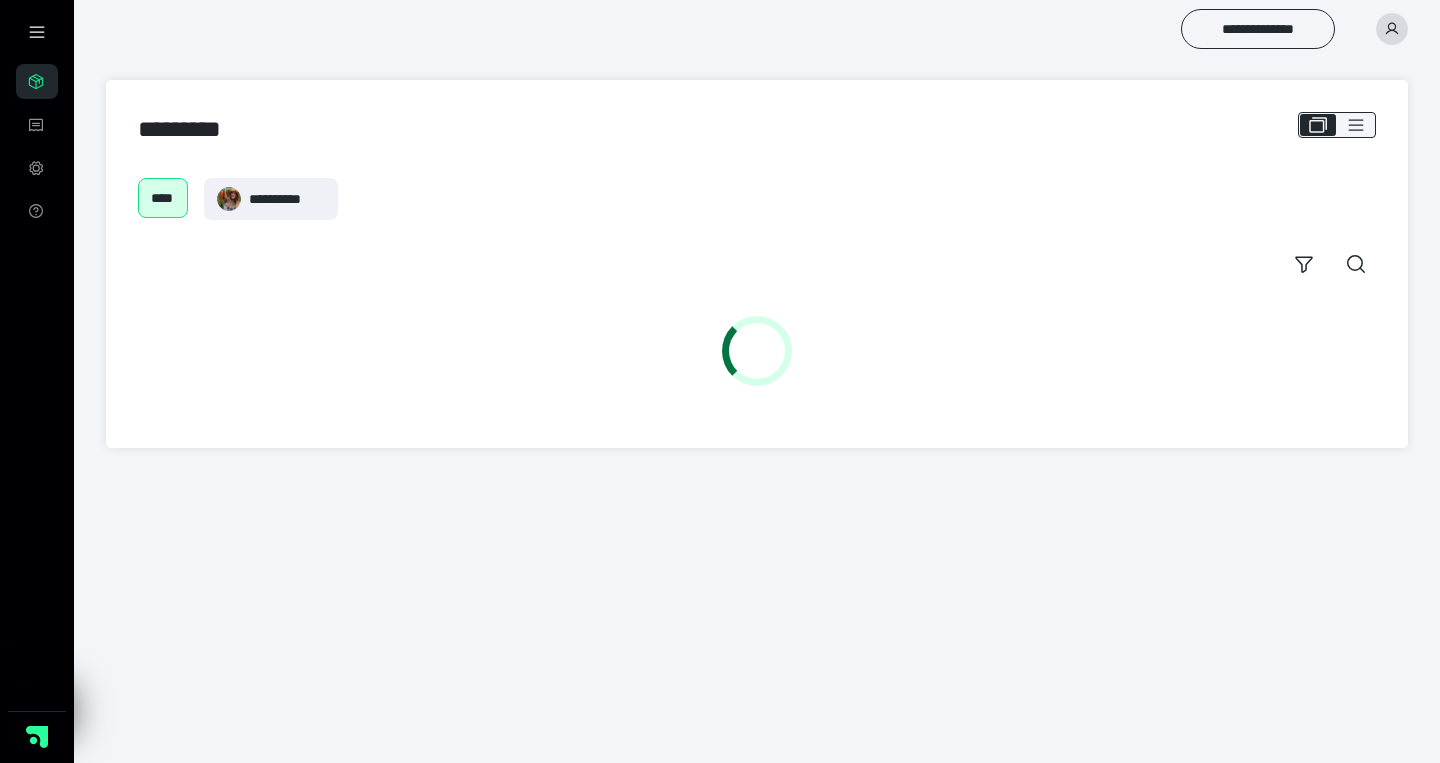 scroll, scrollTop: 0, scrollLeft: 0, axis: both 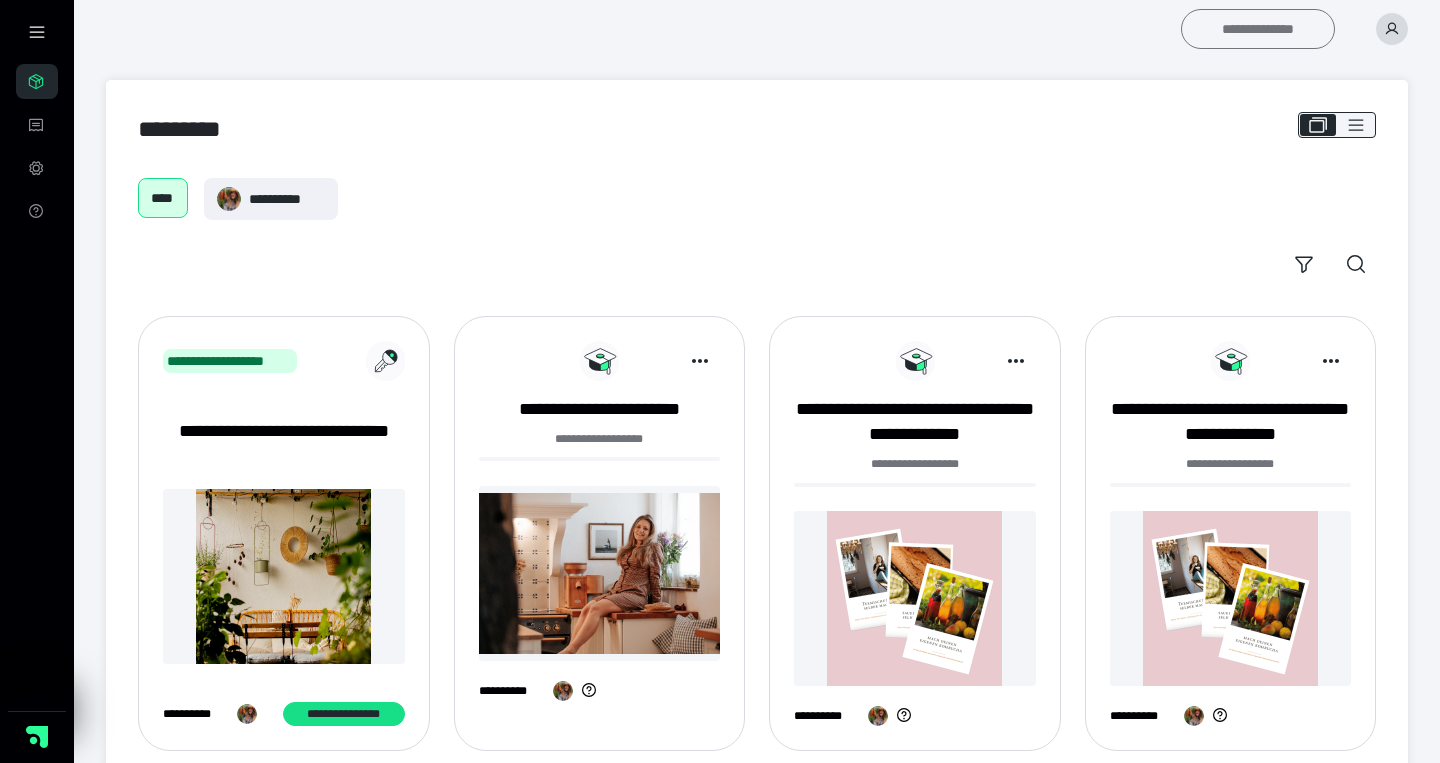 click on "**********" at bounding box center (1258, 29) 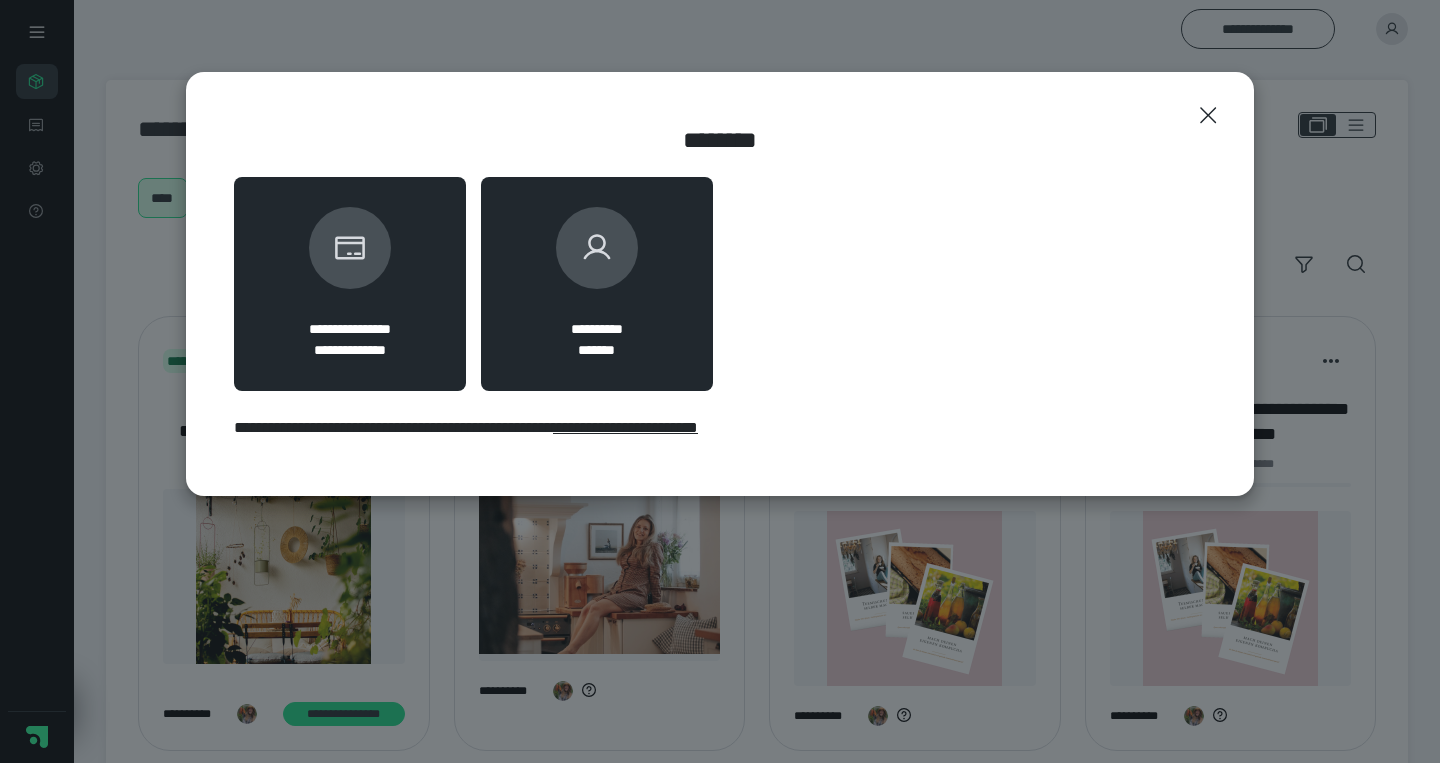 click on "**********" at bounding box center (597, 284) 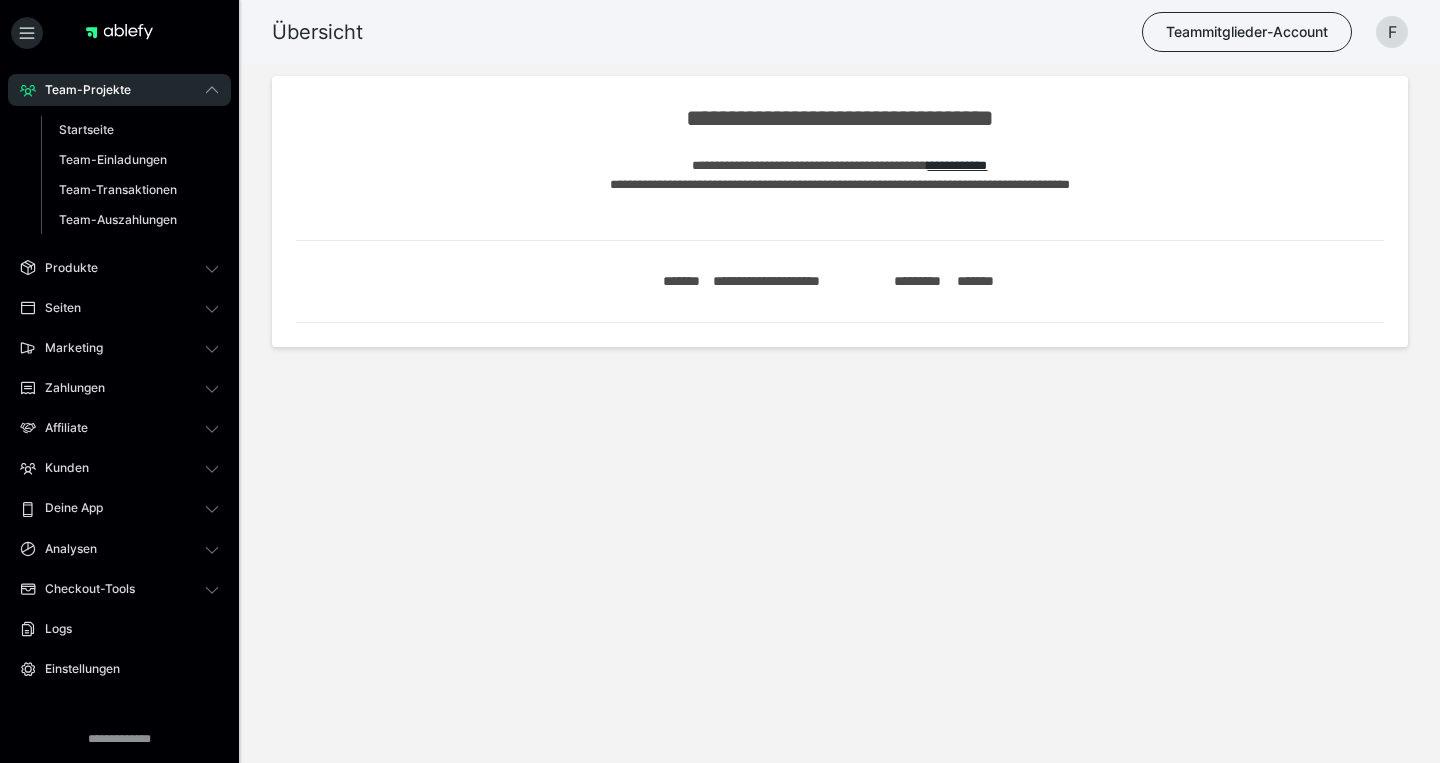 scroll, scrollTop: 0, scrollLeft: 0, axis: both 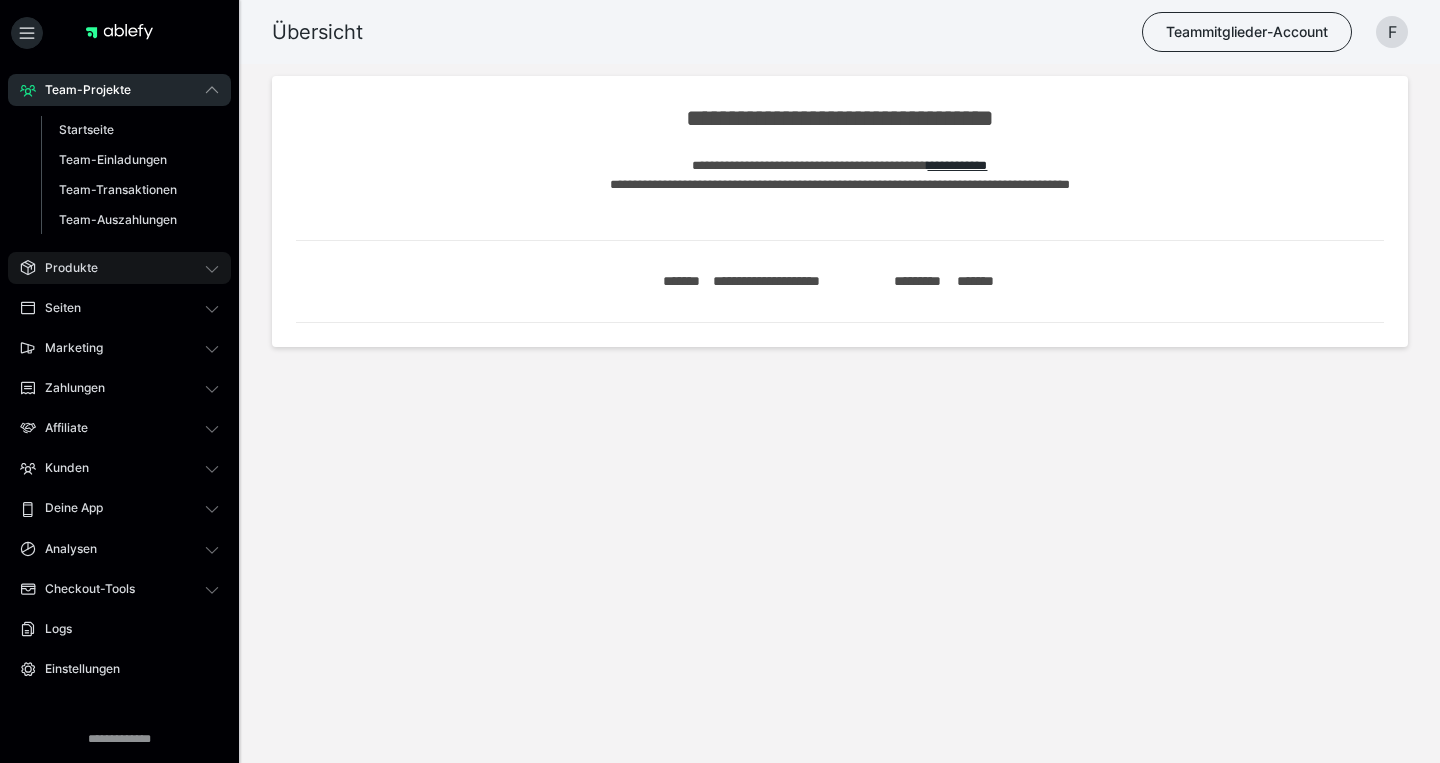 click on "Produkte" at bounding box center [119, 268] 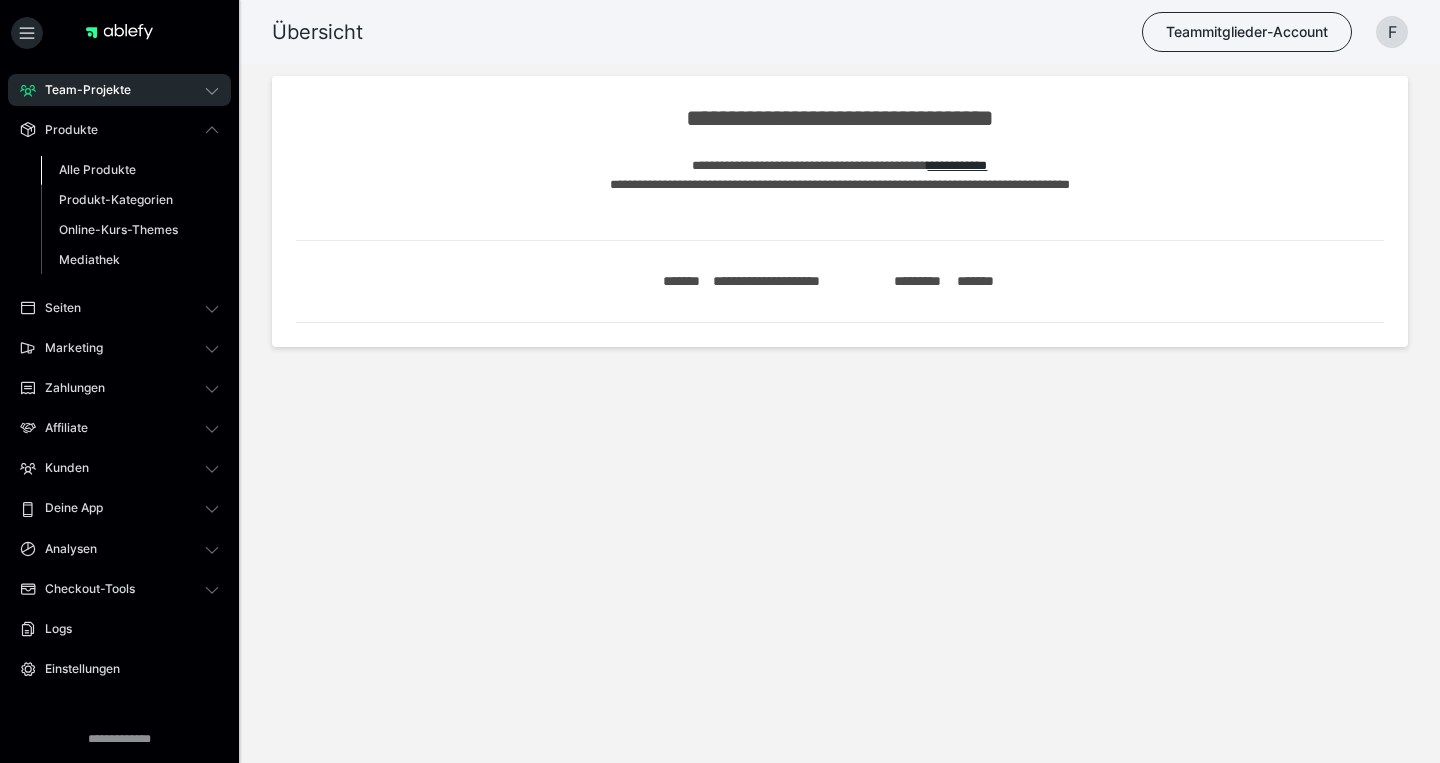 click on "Alle Produkte" at bounding box center (97, 169) 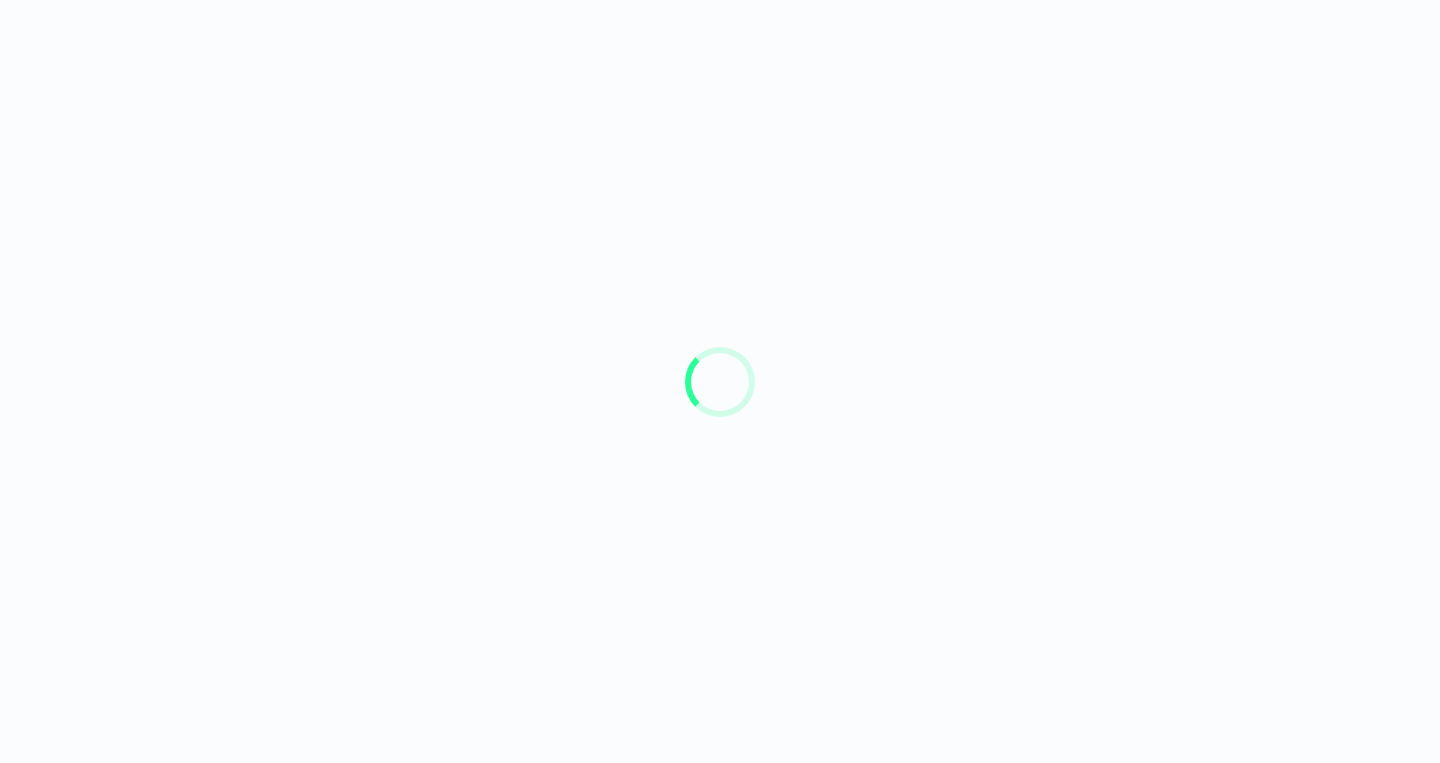 scroll, scrollTop: 0, scrollLeft: 0, axis: both 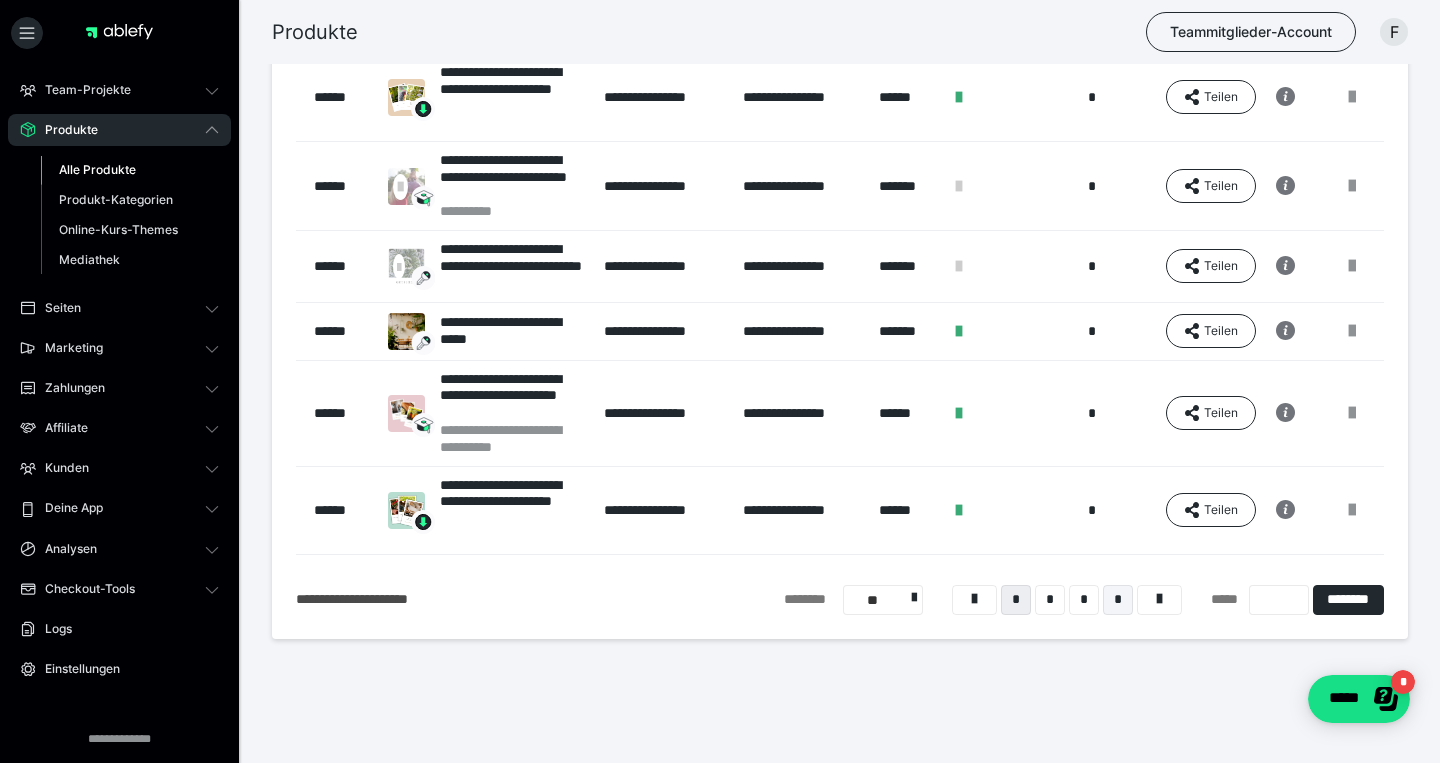 click on "*" at bounding box center (1118, 600) 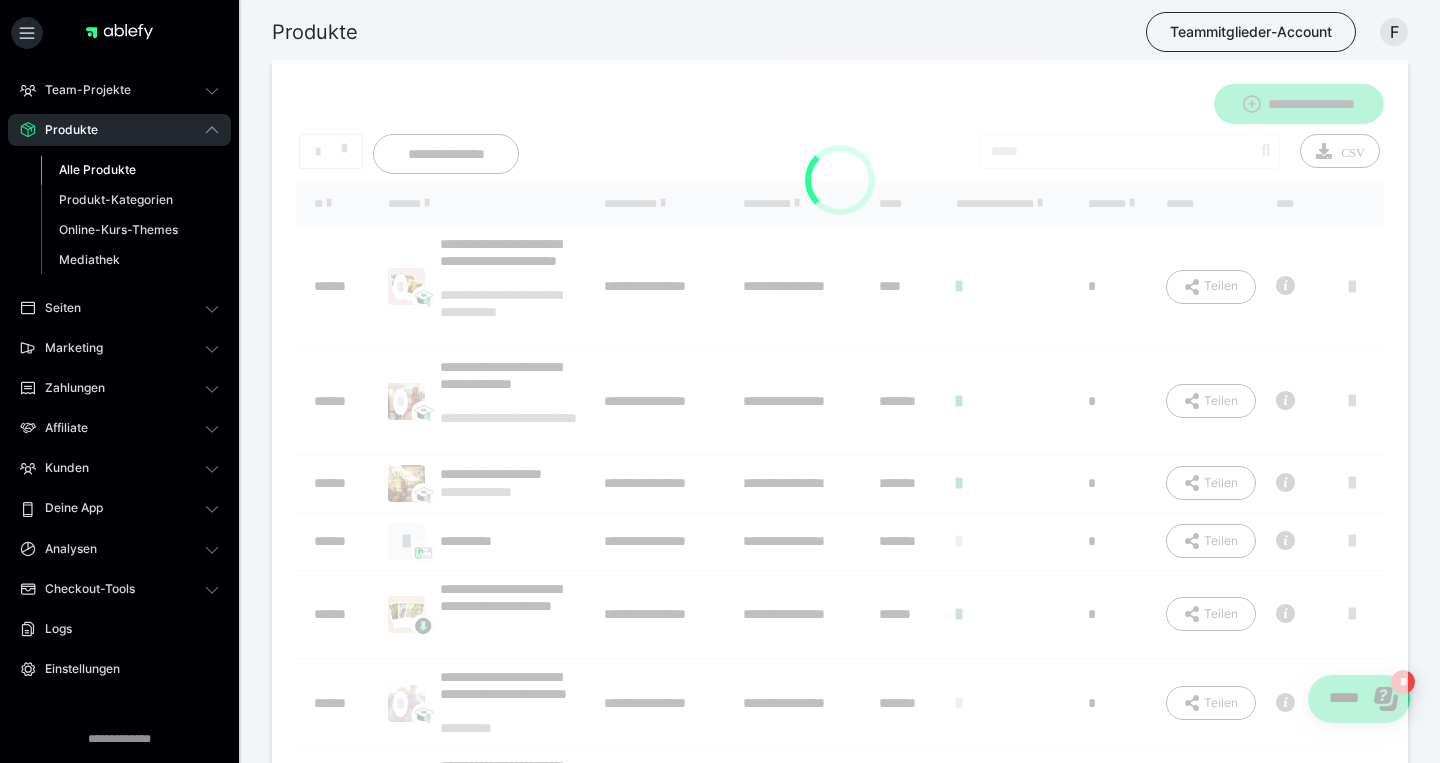 scroll, scrollTop: 13, scrollLeft: 0, axis: vertical 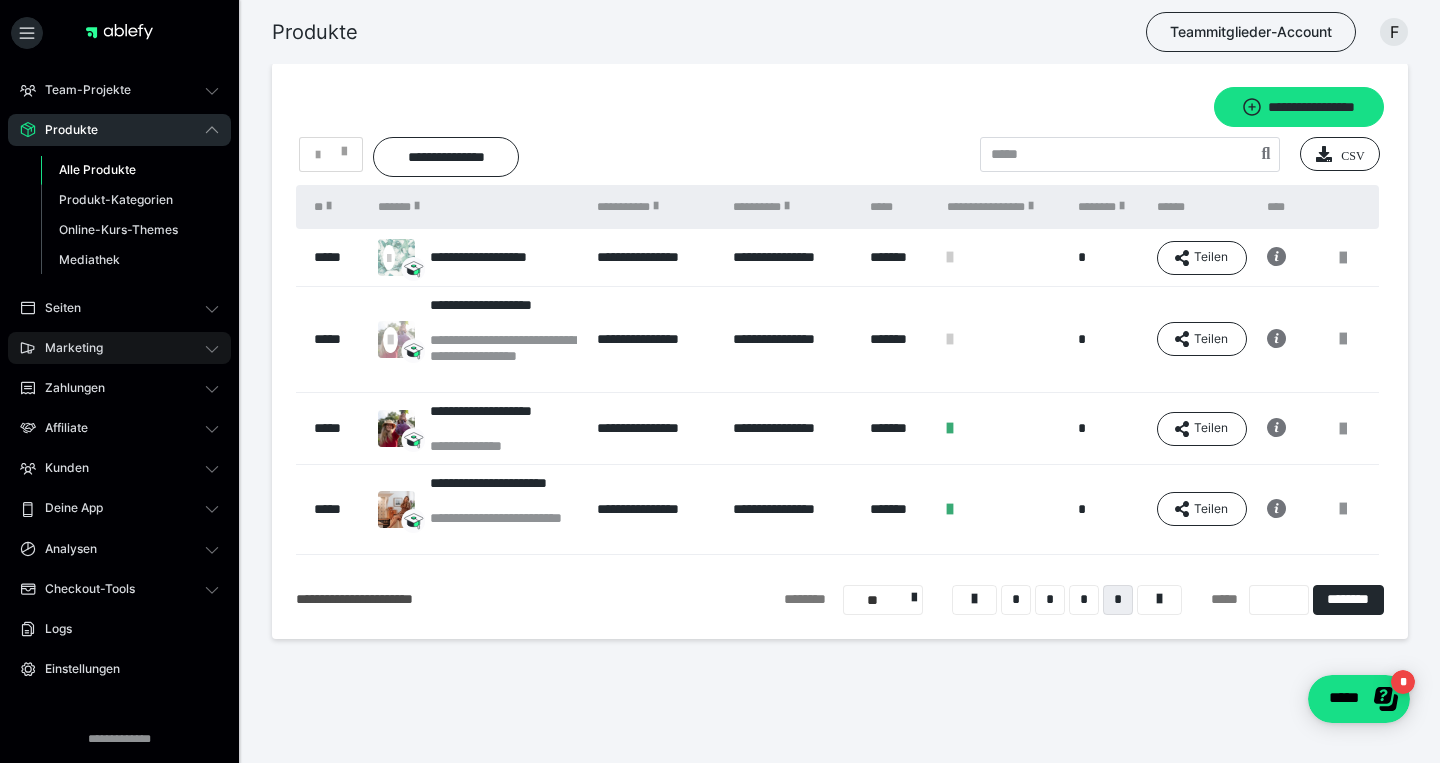 click on "Marketing" at bounding box center [67, 348] 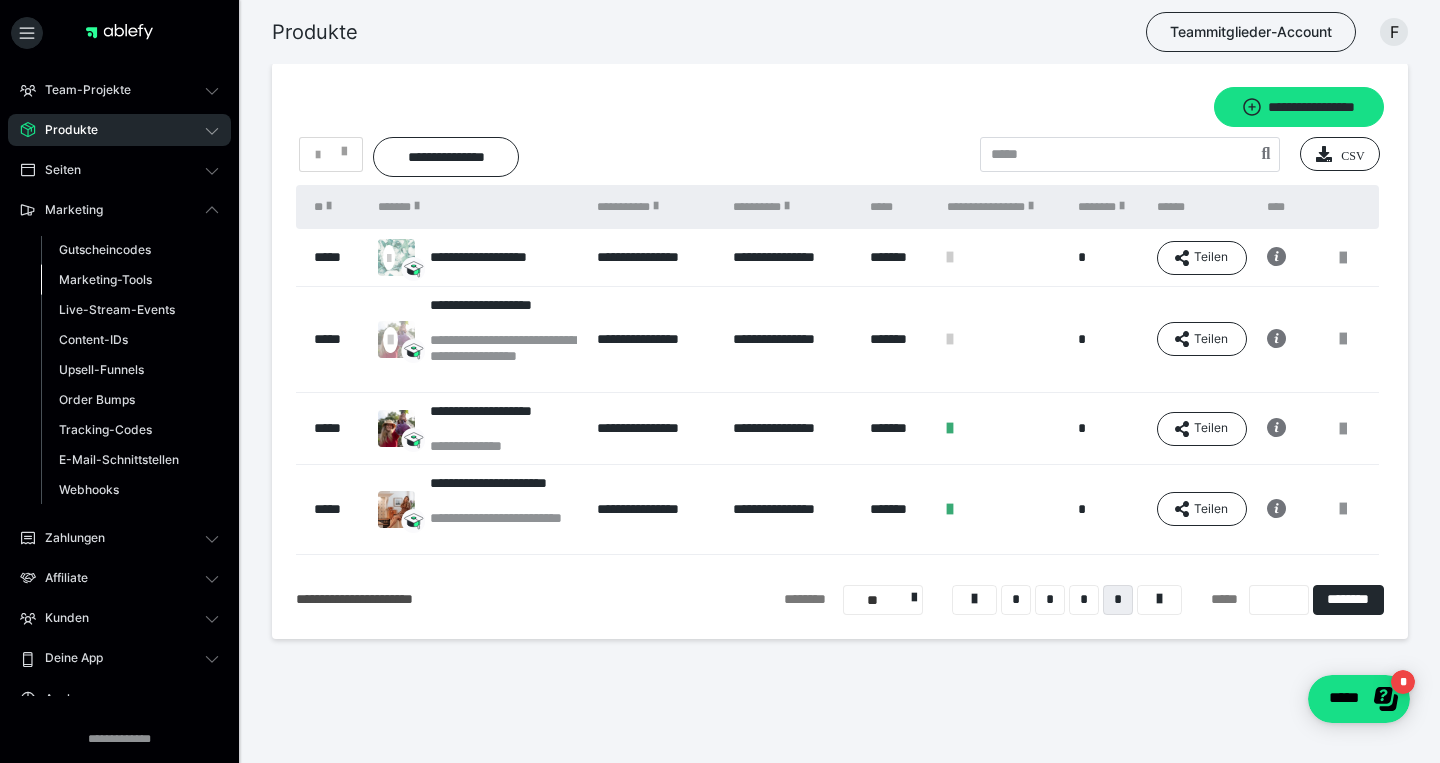 click on "Marketing-Tools" at bounding box center [105, 279] 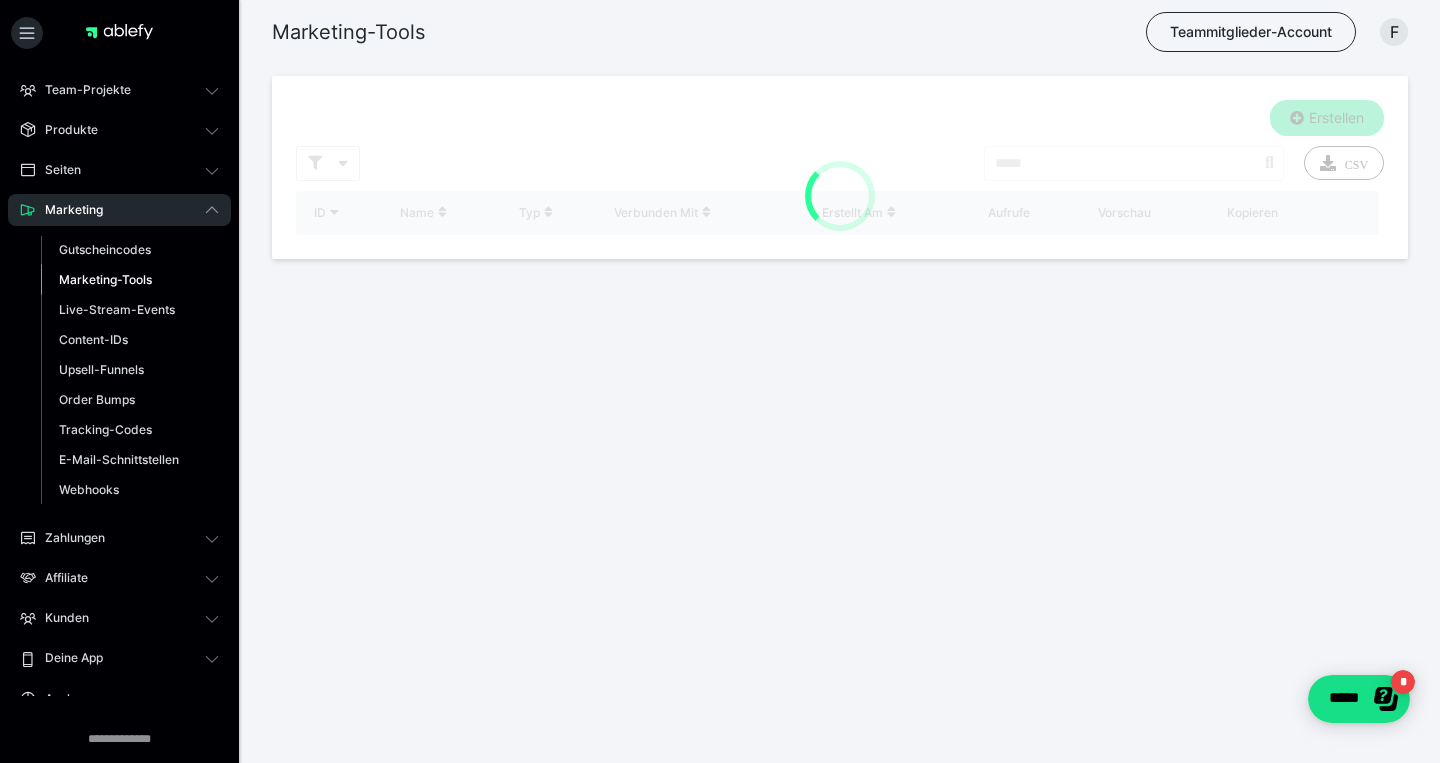 scroll, scrollTop: 0, scrollLeft: 0, axis: both 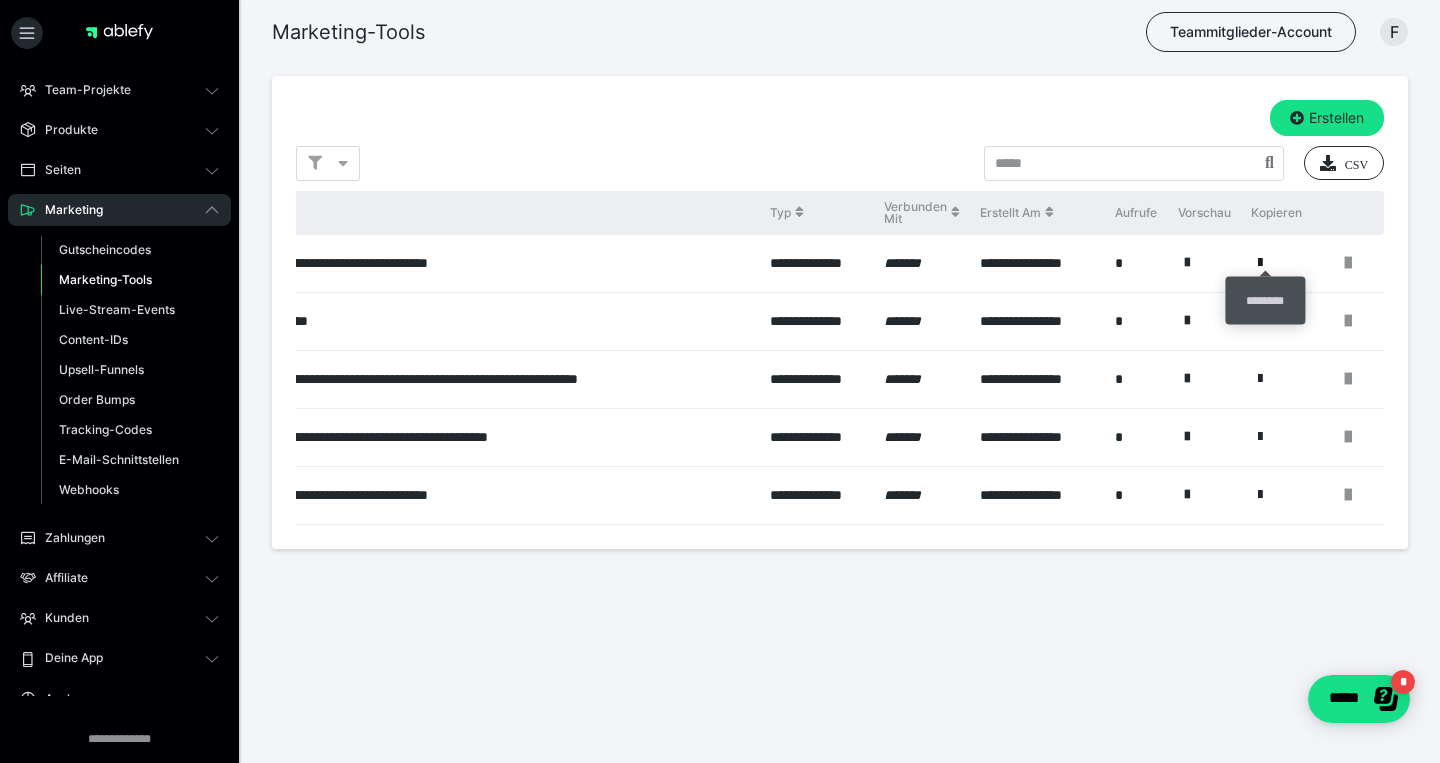 click at bounding box center (1260, 263) 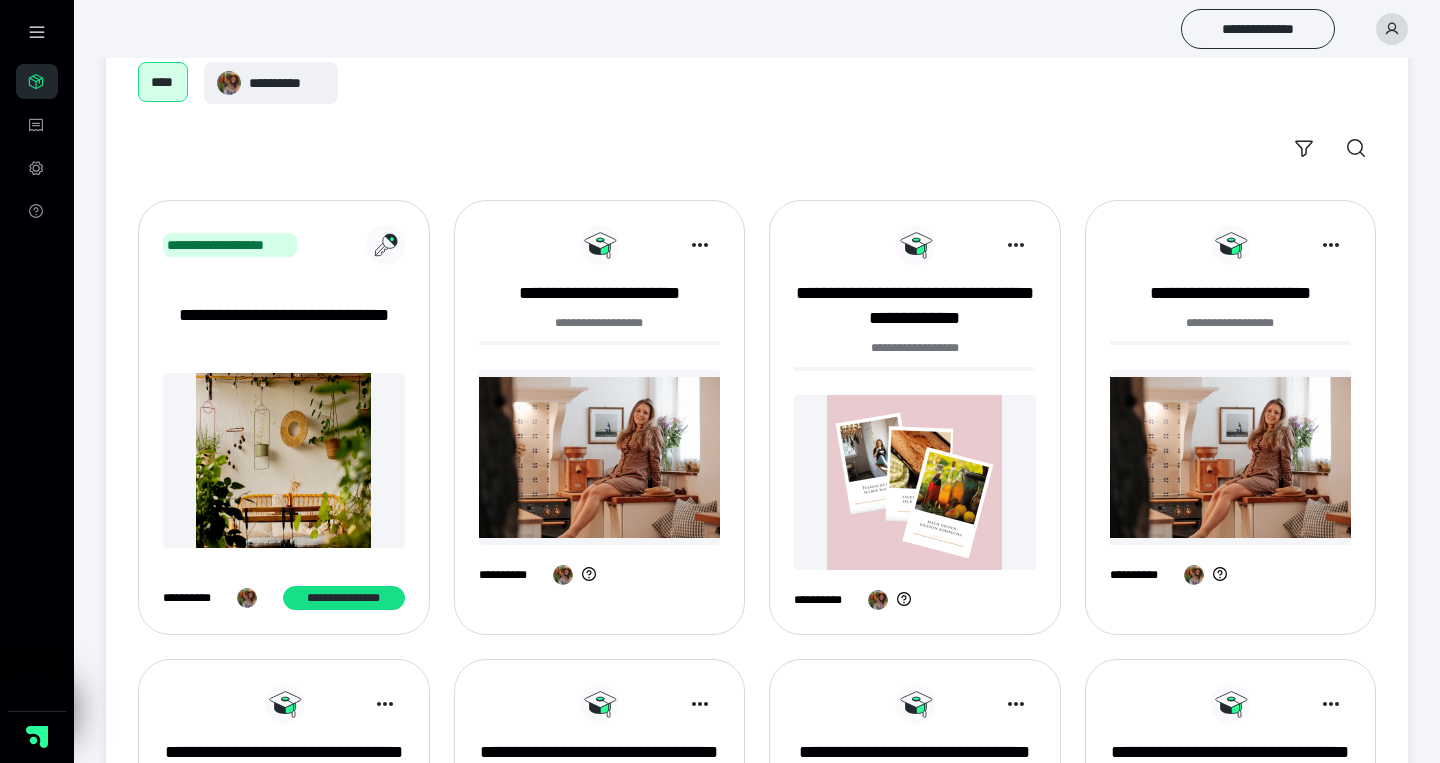 scroll, scrollTop: 0, scrollLeft: 0, axis: both 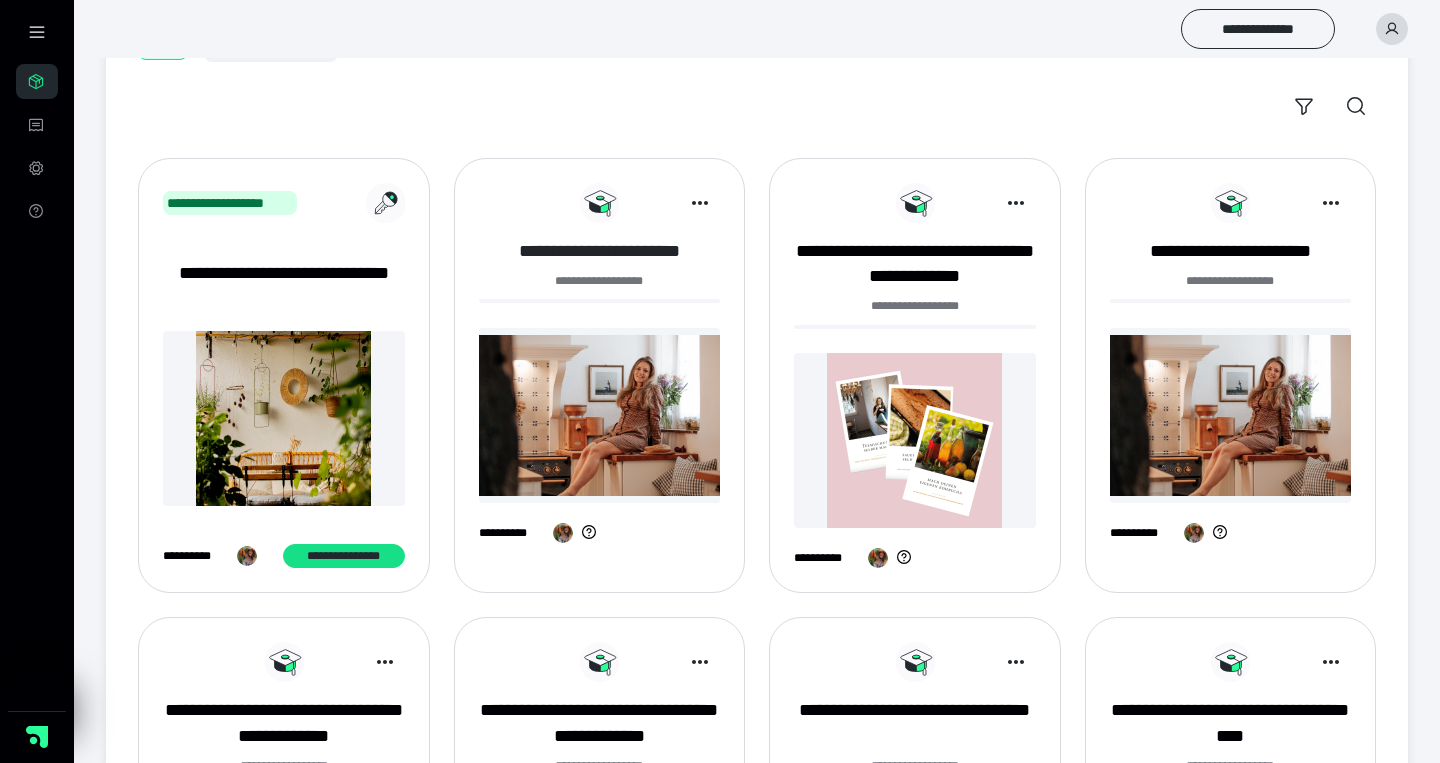 click on "**********" at bounding box center [600, 251] 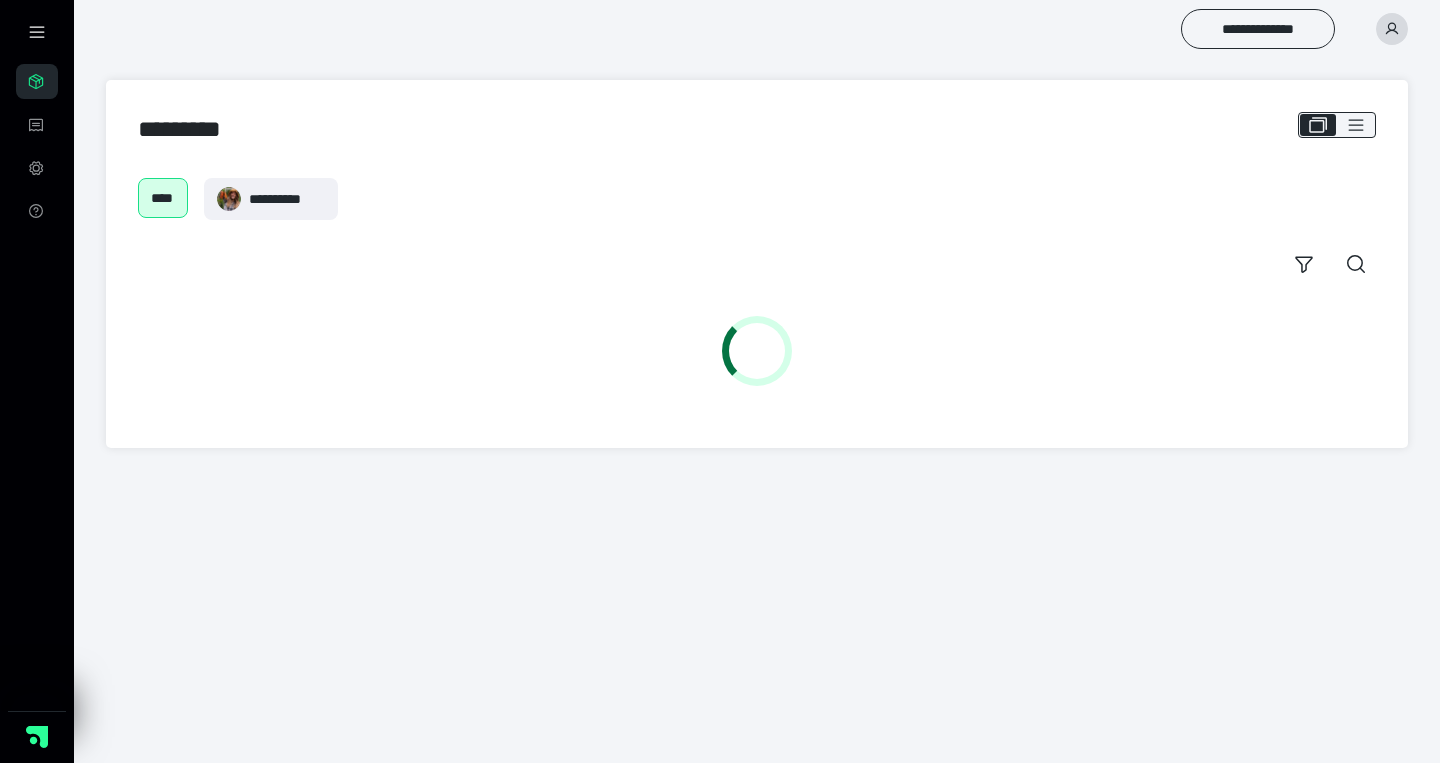 scroll, scrollTop: 0, scrollLeft: 0, axis: both 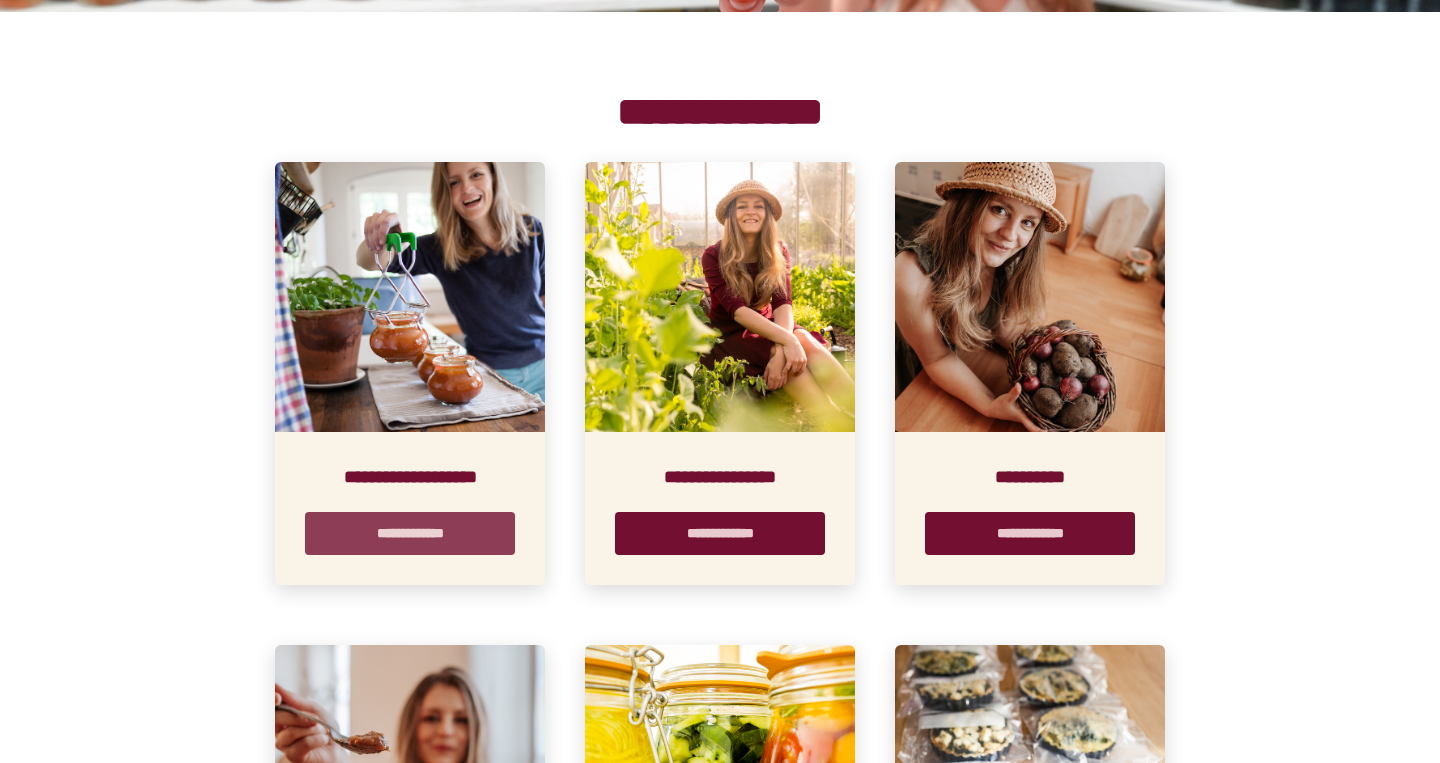 click on "**********" at bounding box center (410, 533) 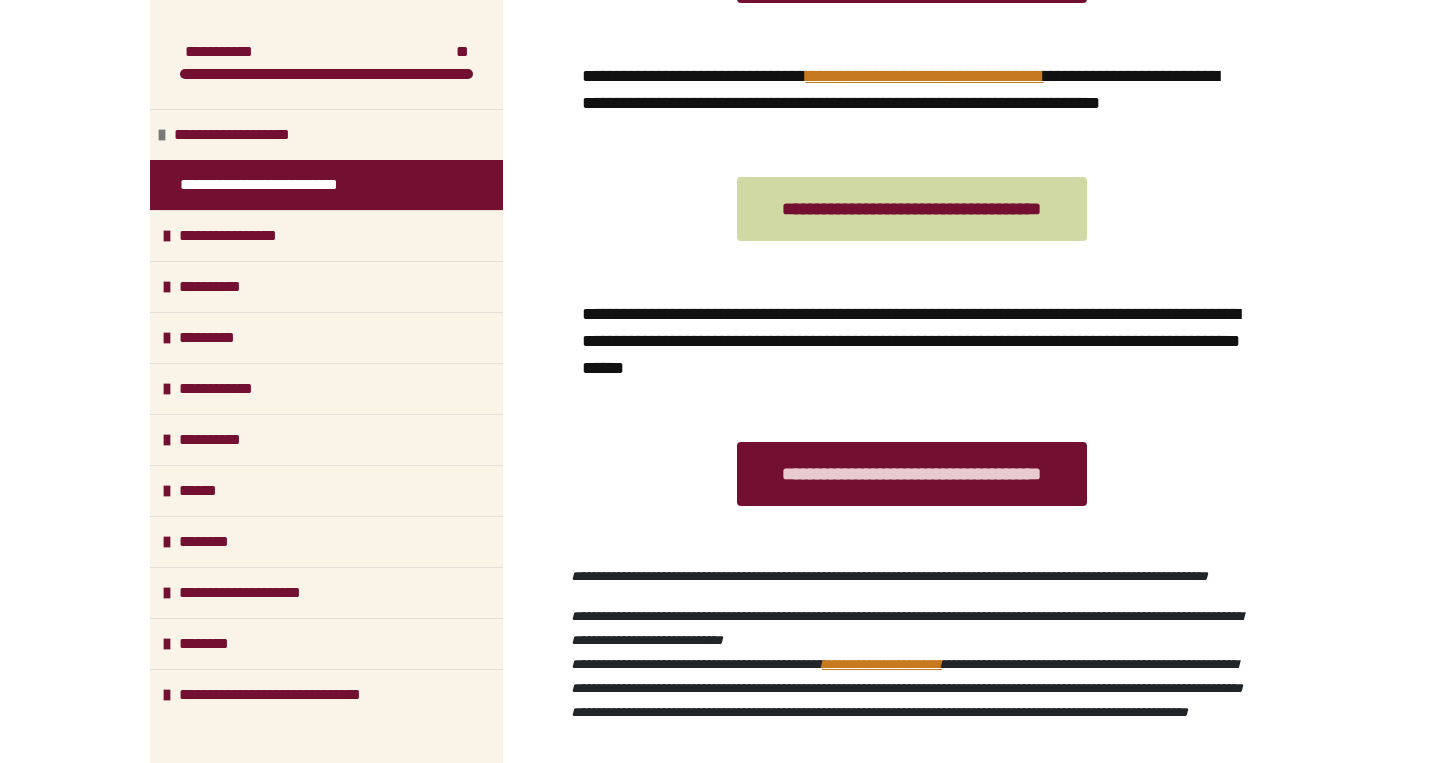 scroll, scrollTop: 1946, scrollLeft: 0, axis: vertical 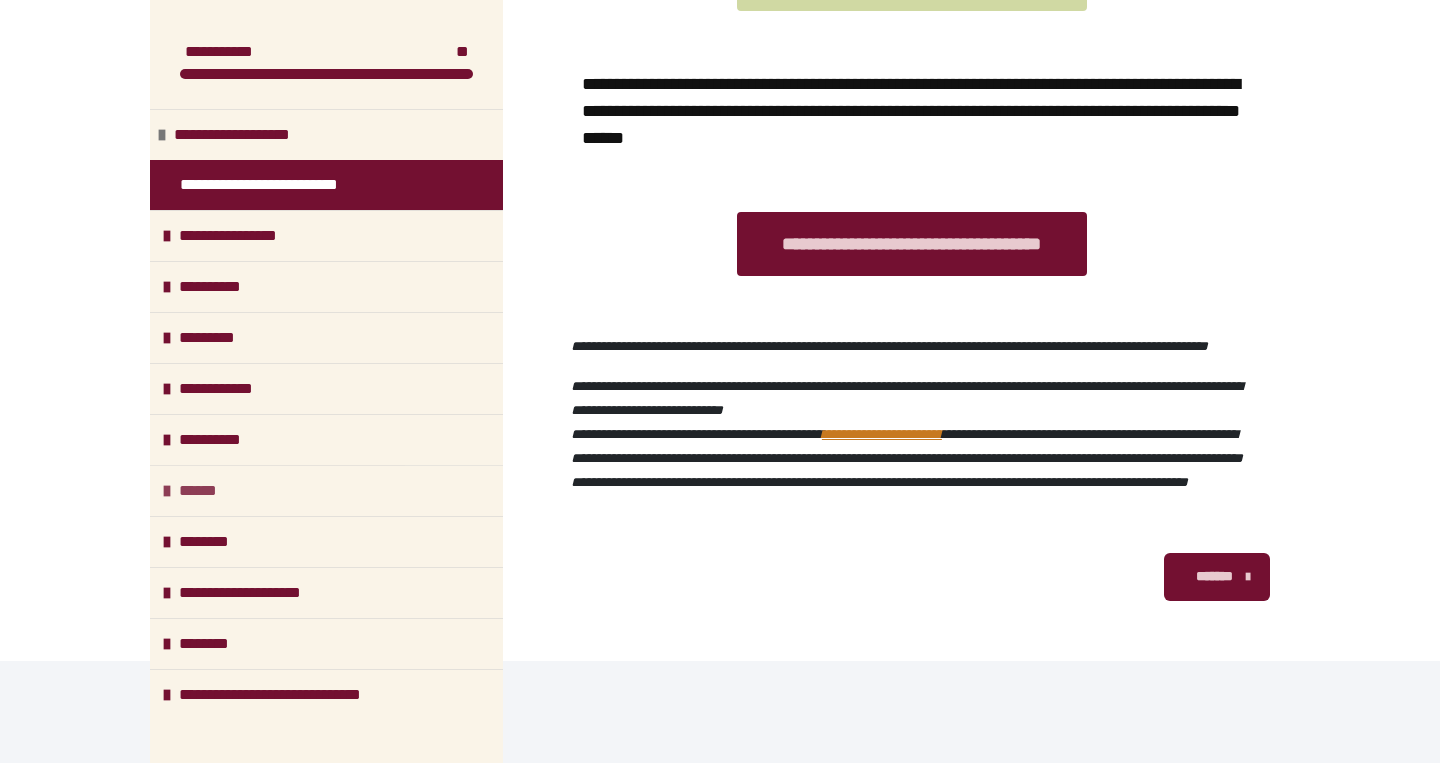 click on "******" at bounding box center [326, 490] 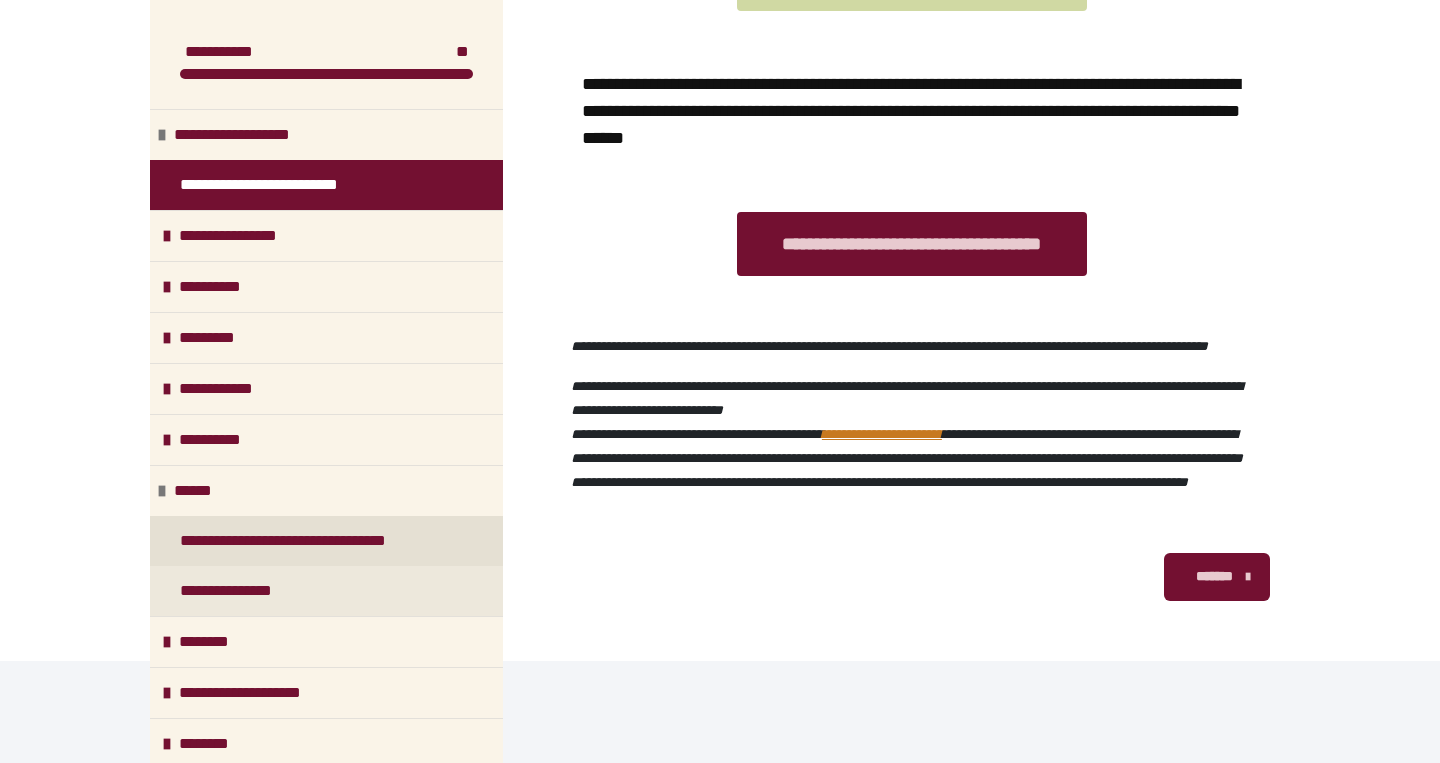 click on "**********" at bounding box center [309, 541] 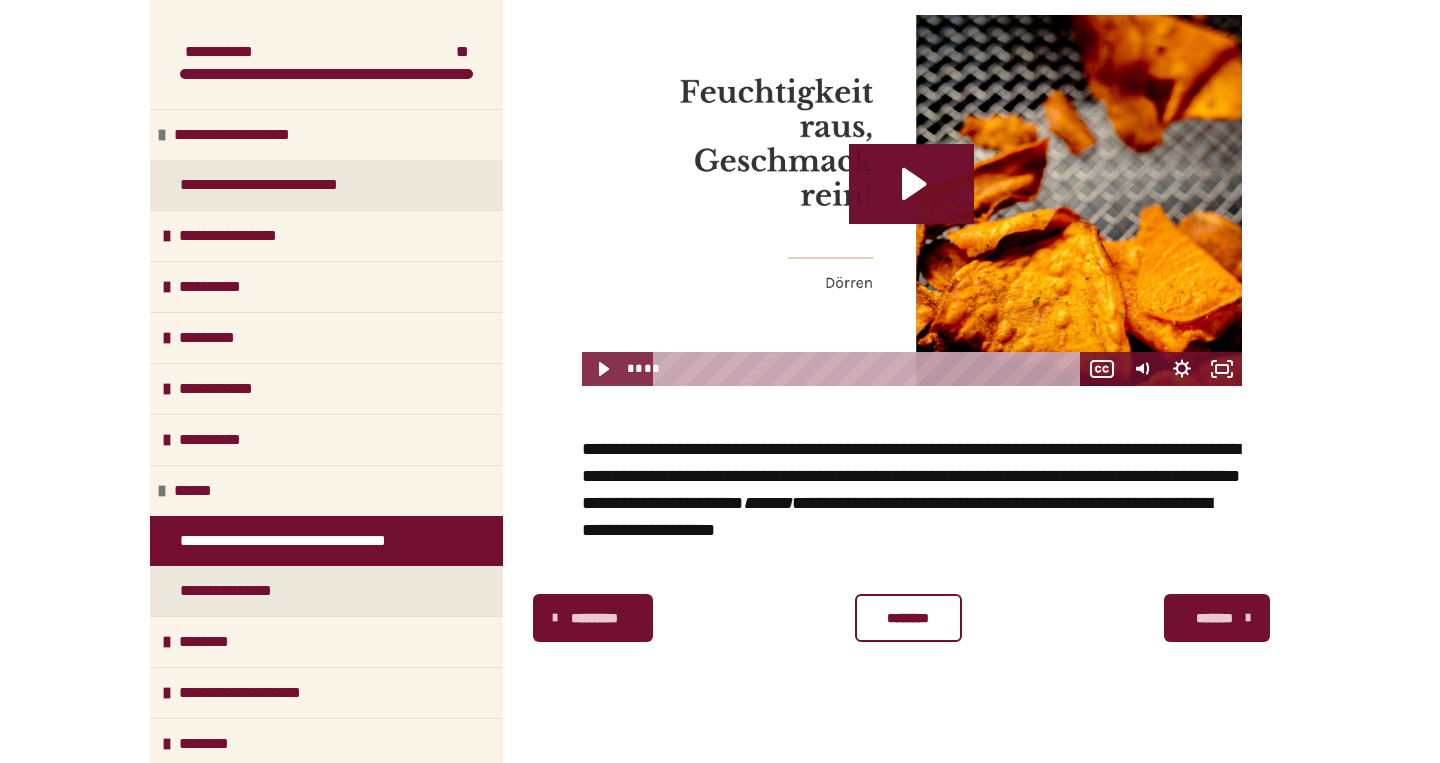 scroll, scrollTop: 448, scrollLeft: 0, axis: vertical 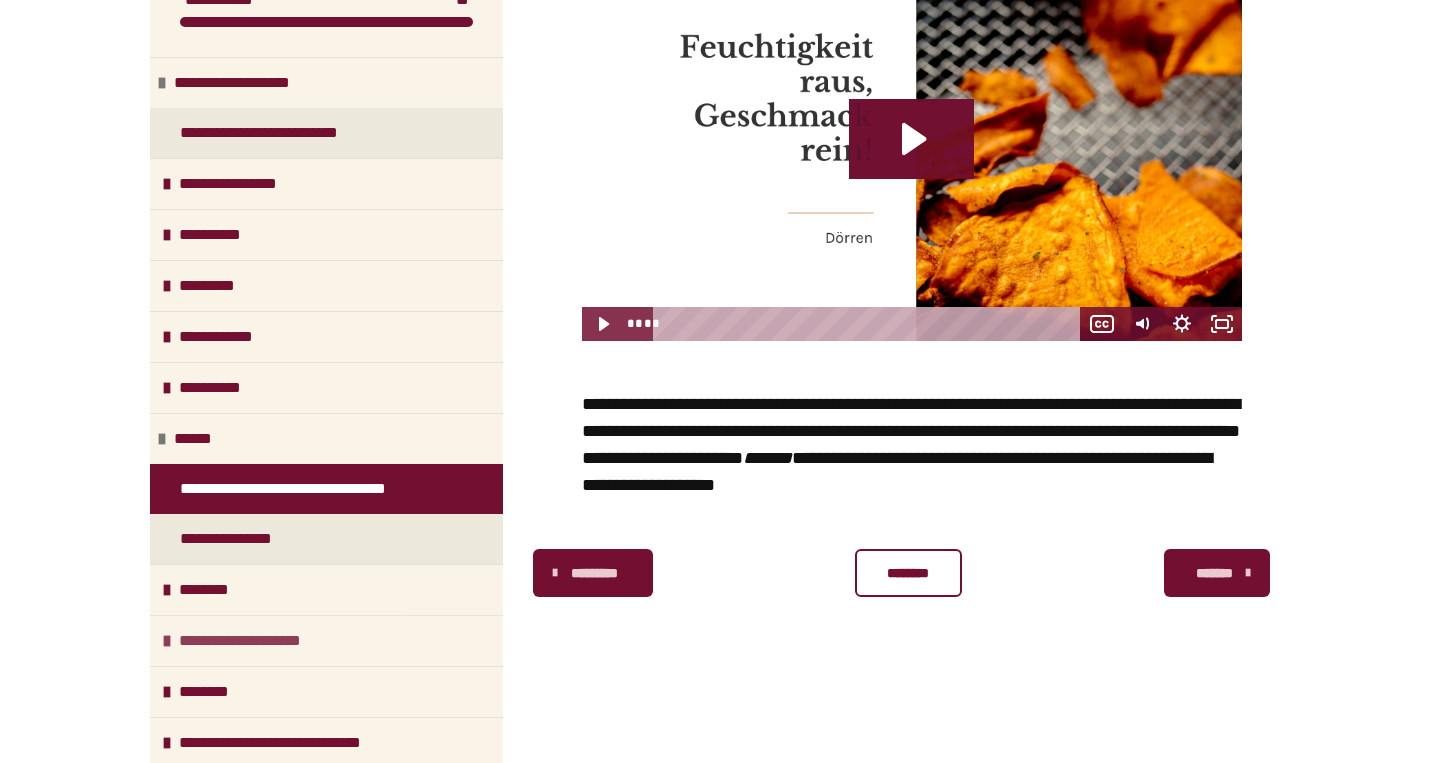 click on "**********" at bounding box center [257, 641] 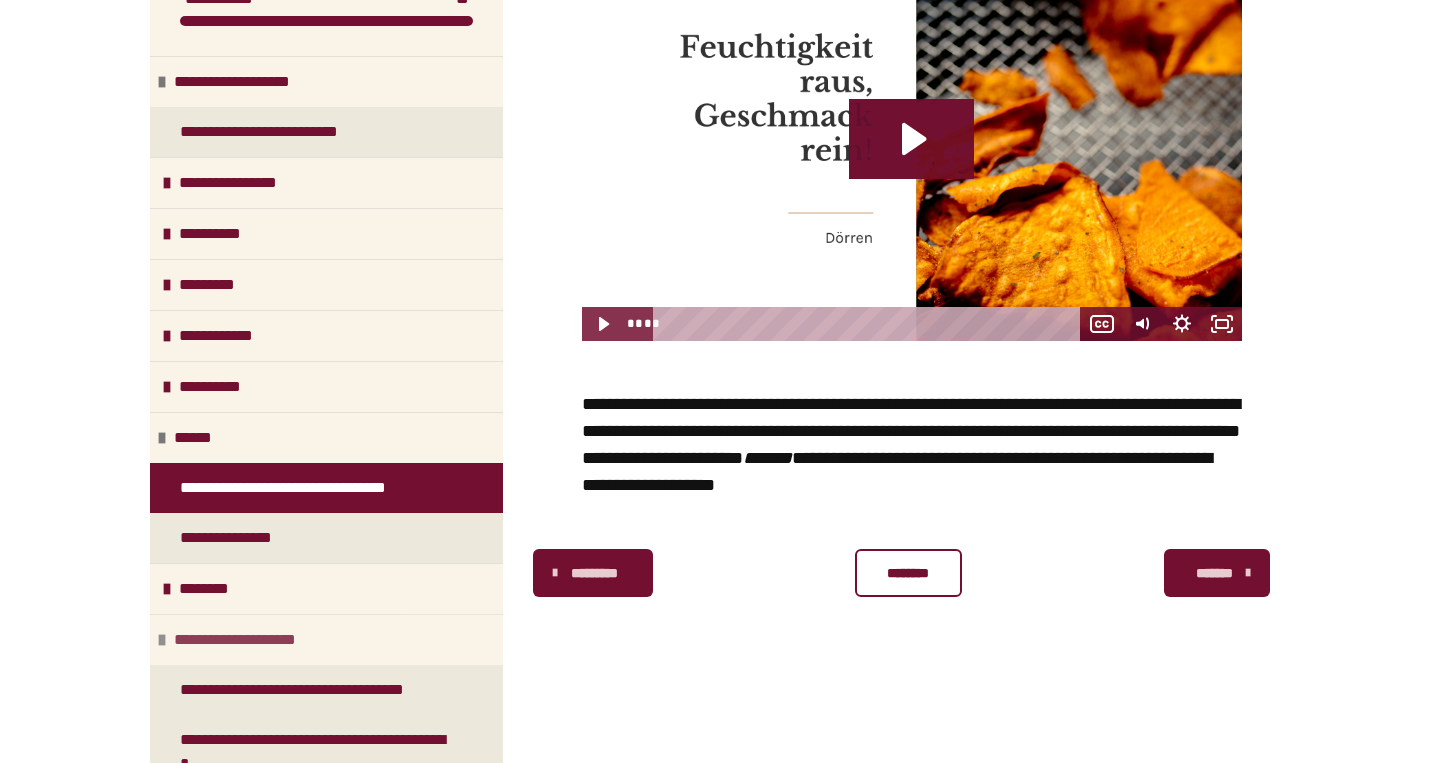 scroll, scrollTop: 188, scrollLeft: 0, axis: vertical 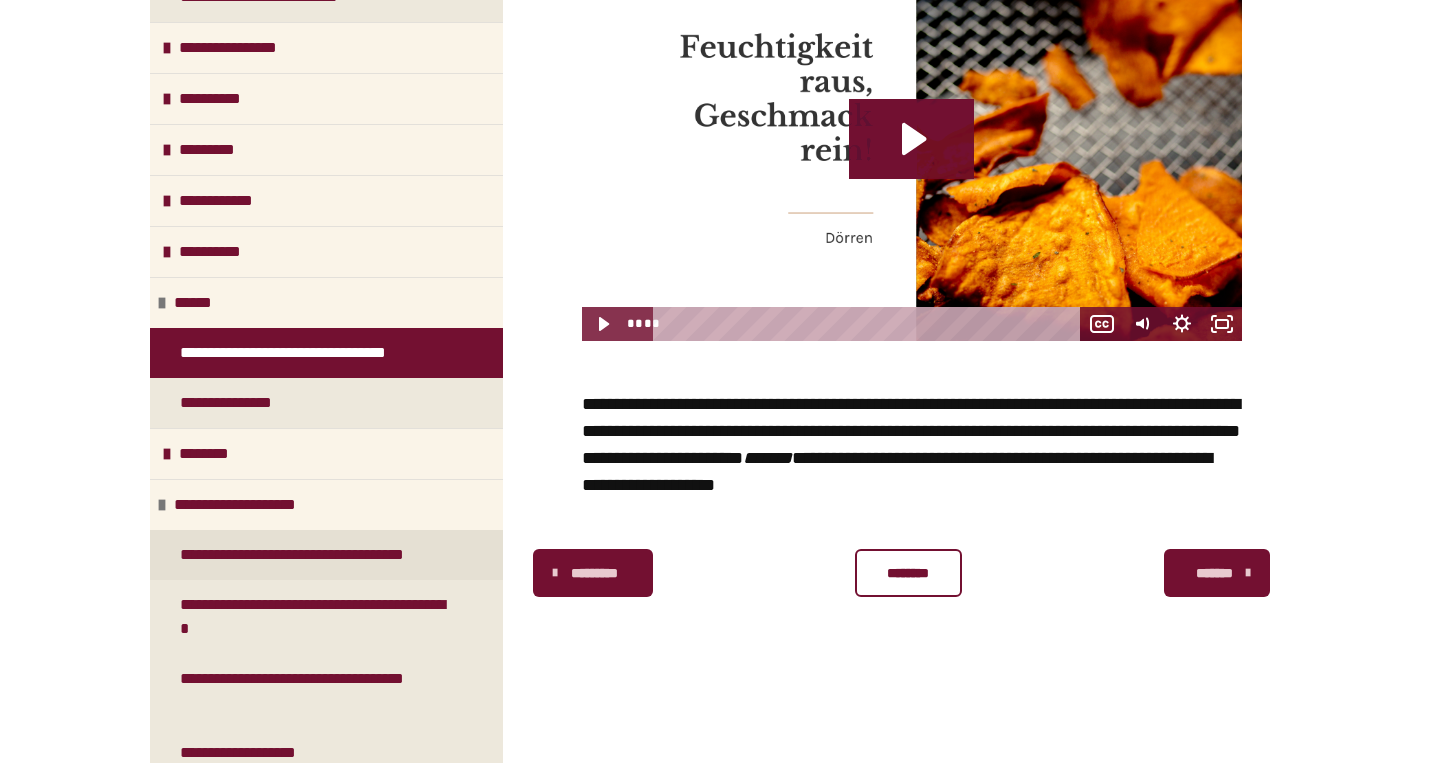click on "**********" at bounding box center (310, 555) 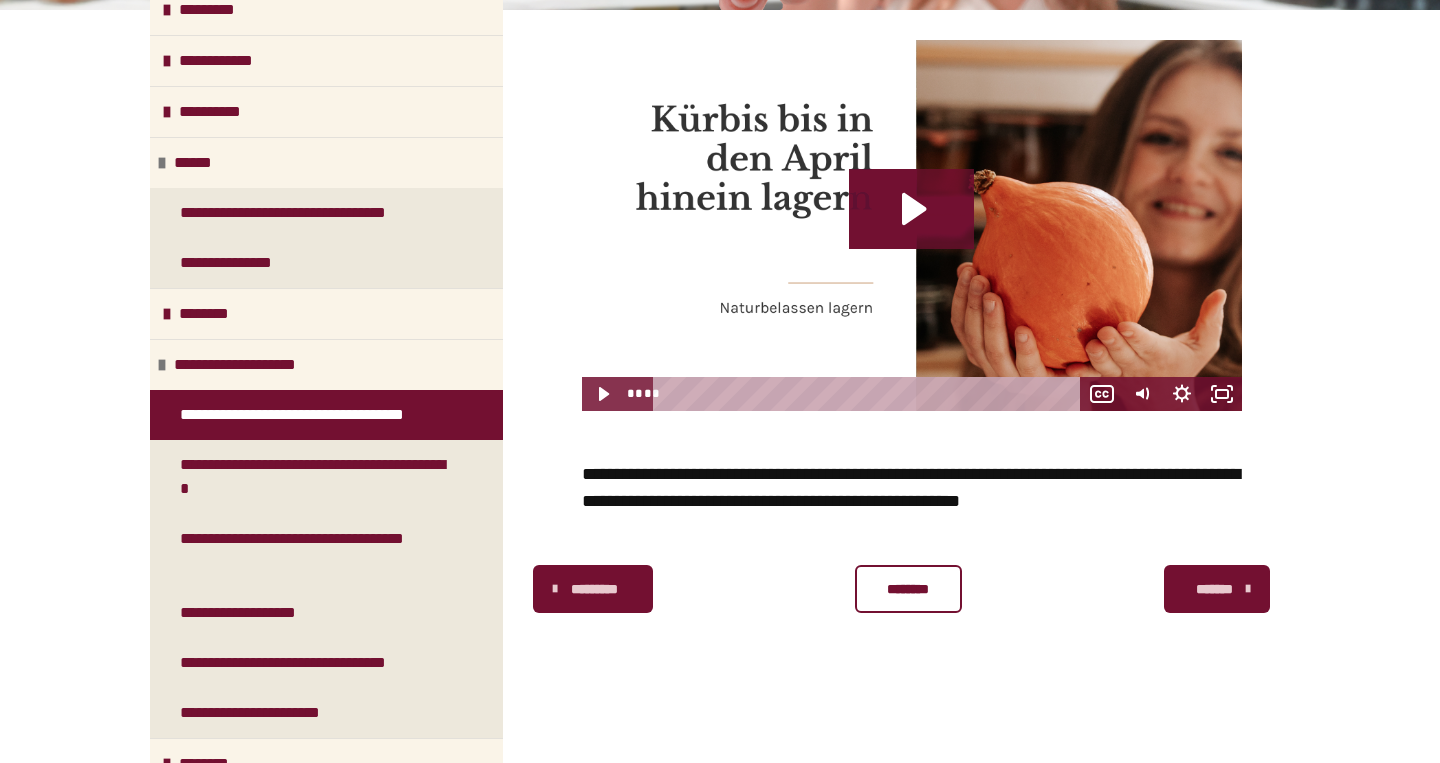 scroll, scrollTop: 401, scrollLeft: 0, axis: vertical 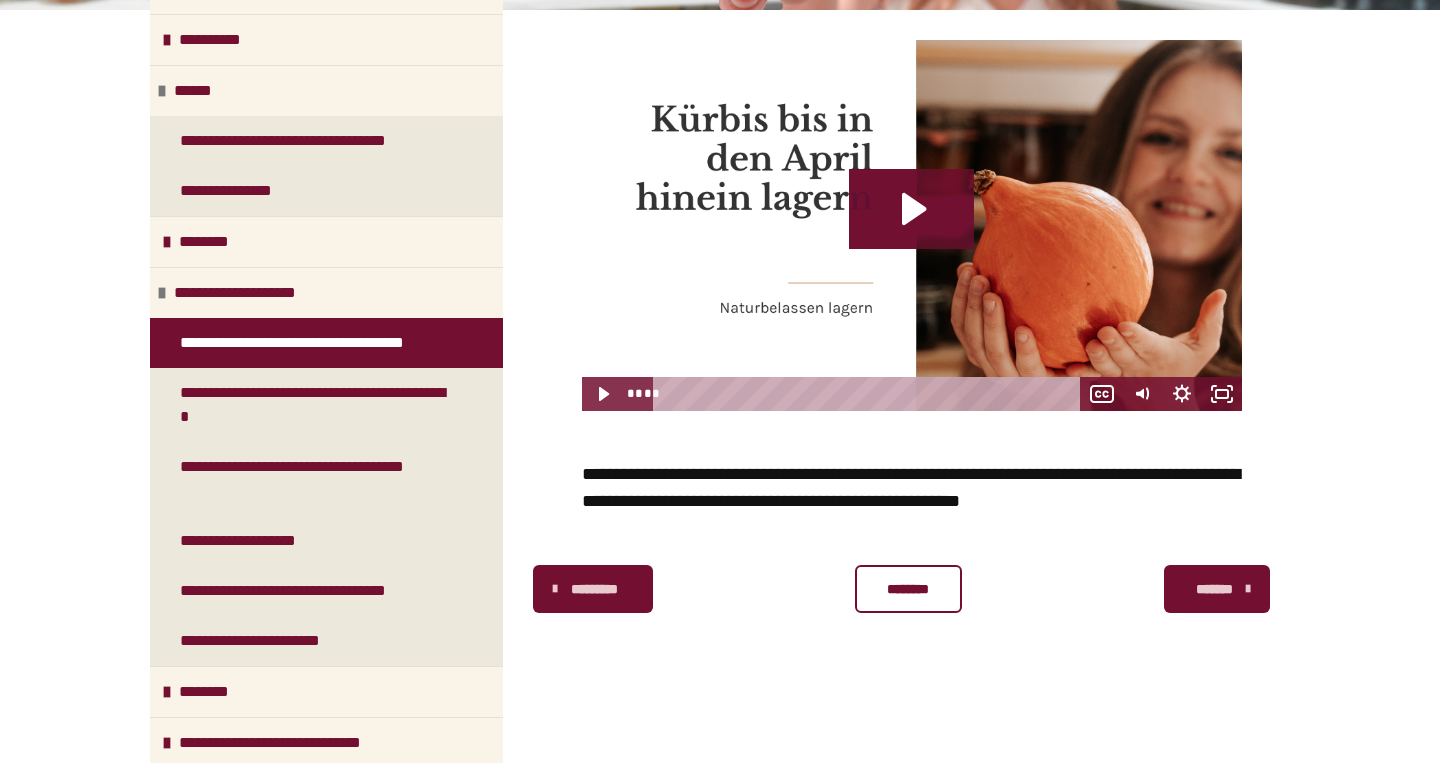click on "**********" at bounding box center [313, 591] 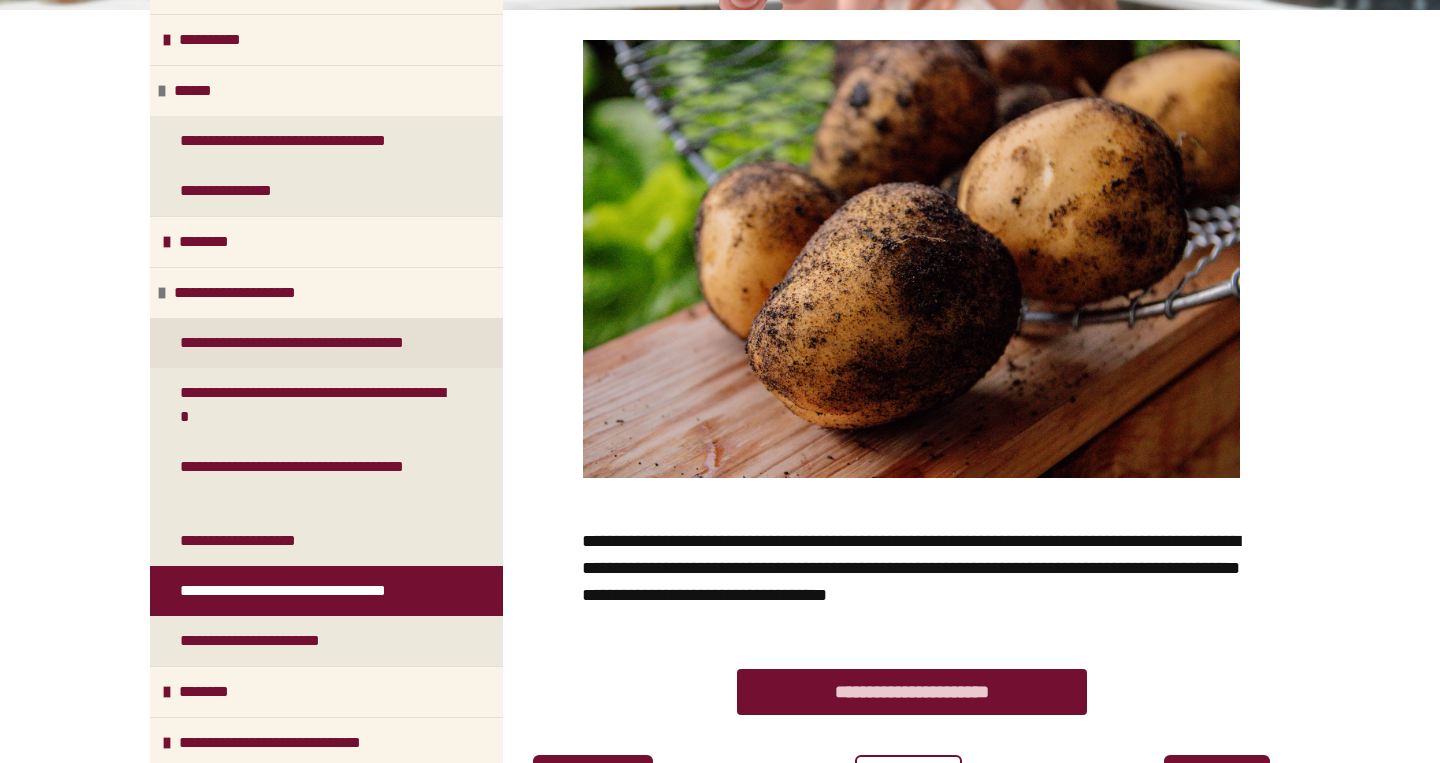 scroll, scrollTop: 478, scrollLeft: 0, axis: vertical 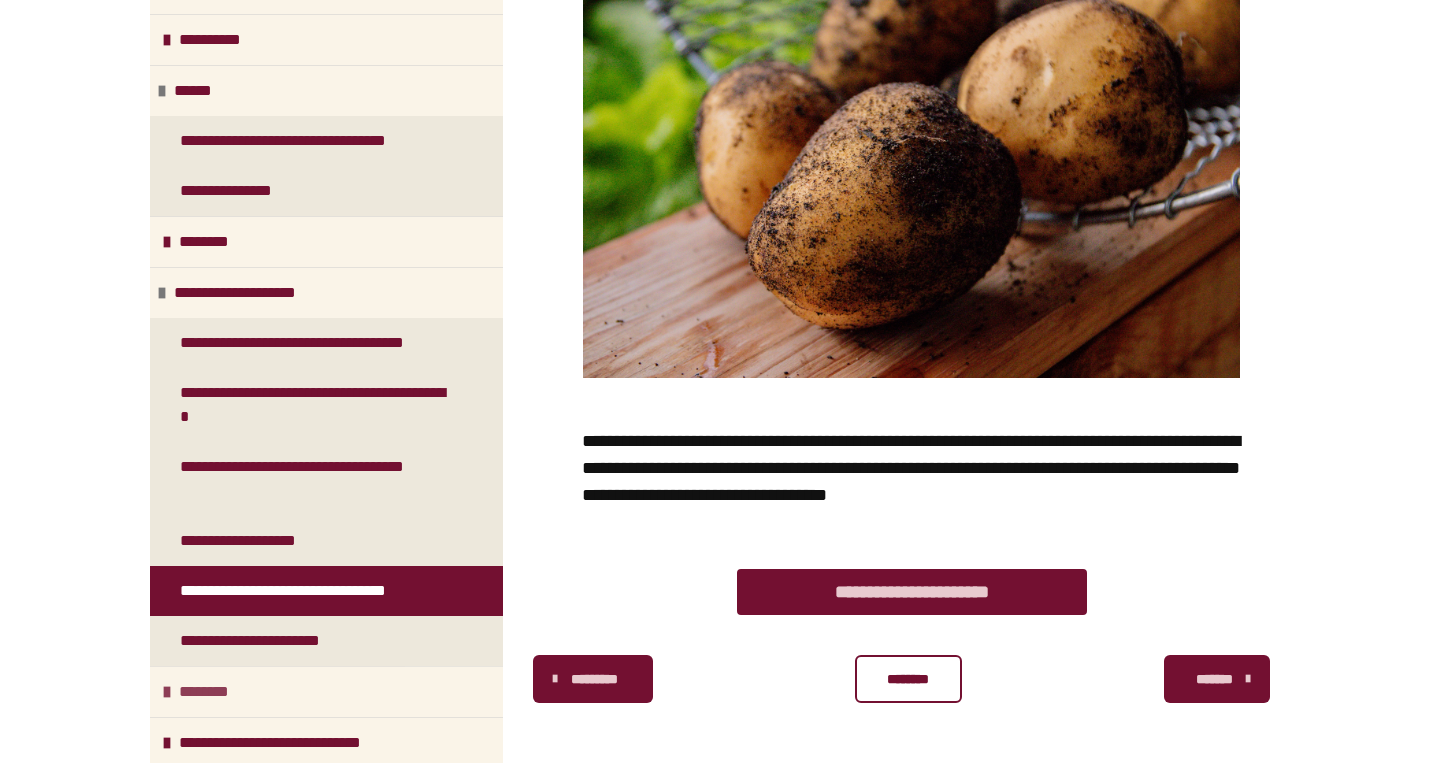click on "********" at bounding box center [326, 691] 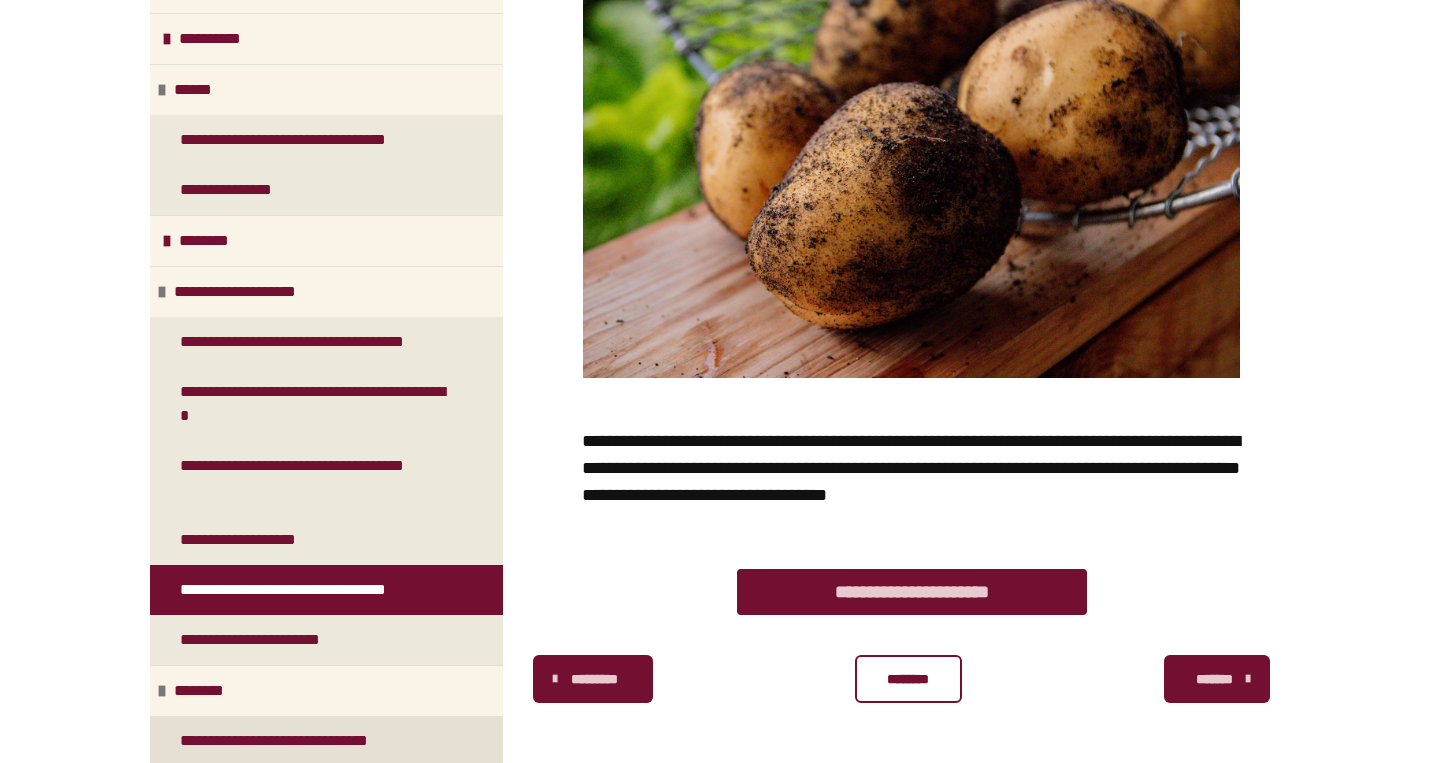 click on "**********" at bounding box center [295, 741] 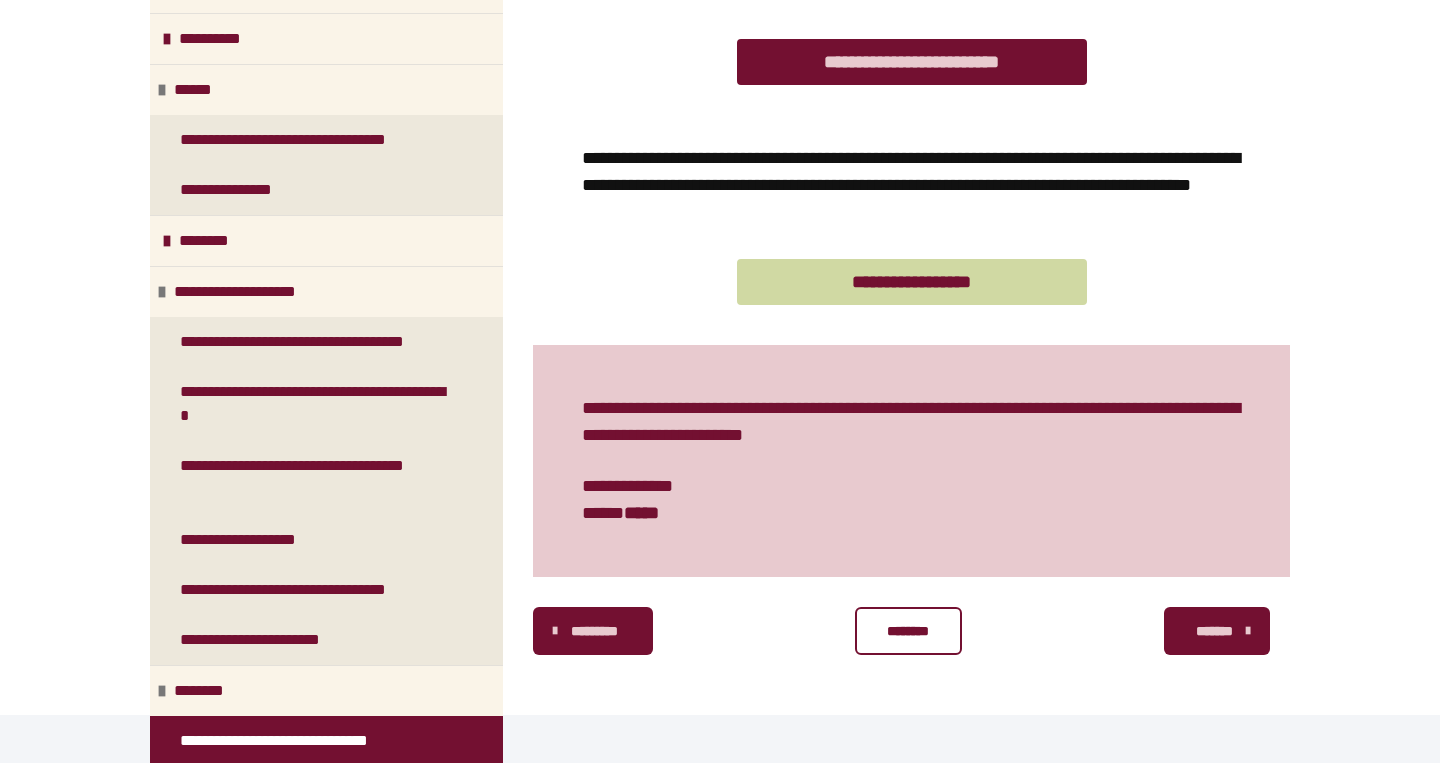 scroll, scrollTop: 1185, scrollLeft: 0, axis: vertical 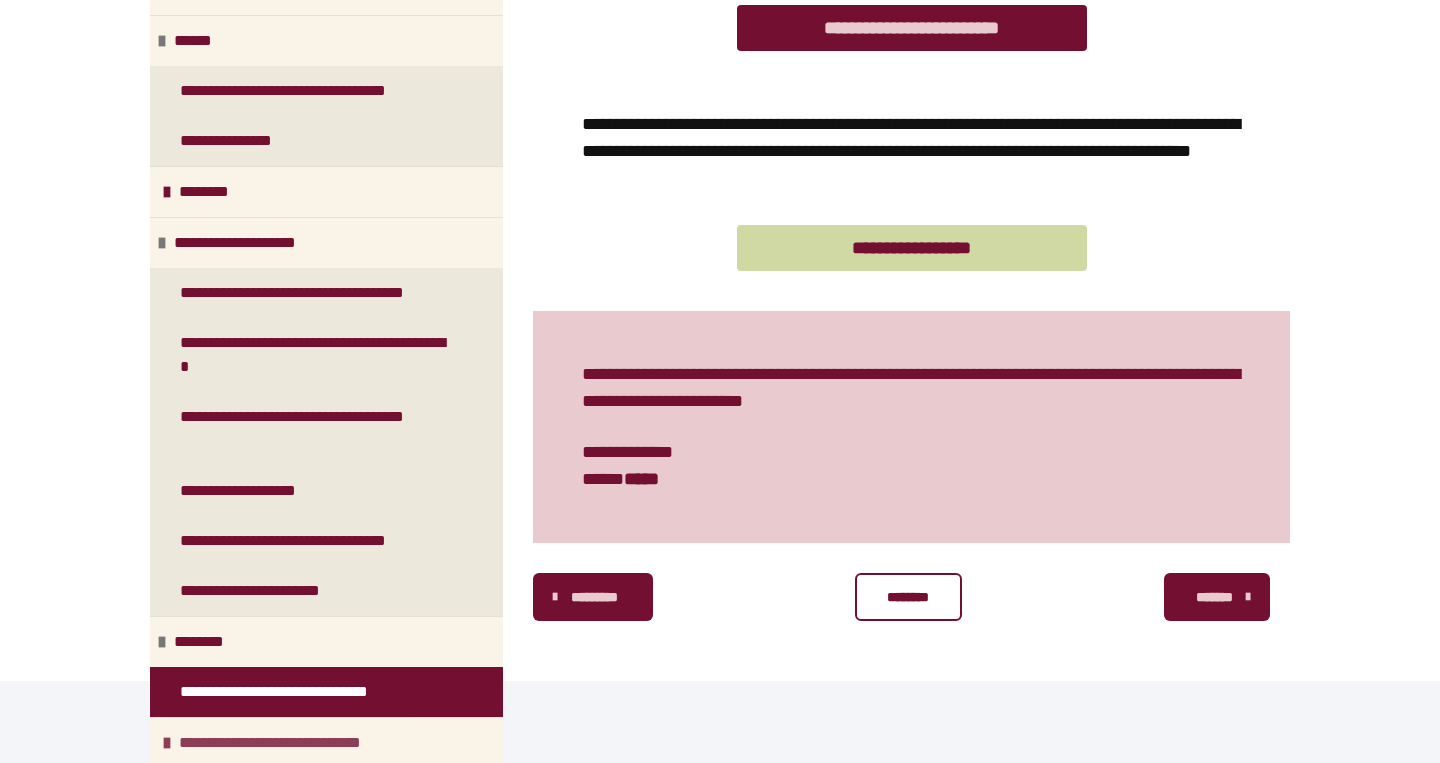 click on "**********" at bounding box center [298, 743] 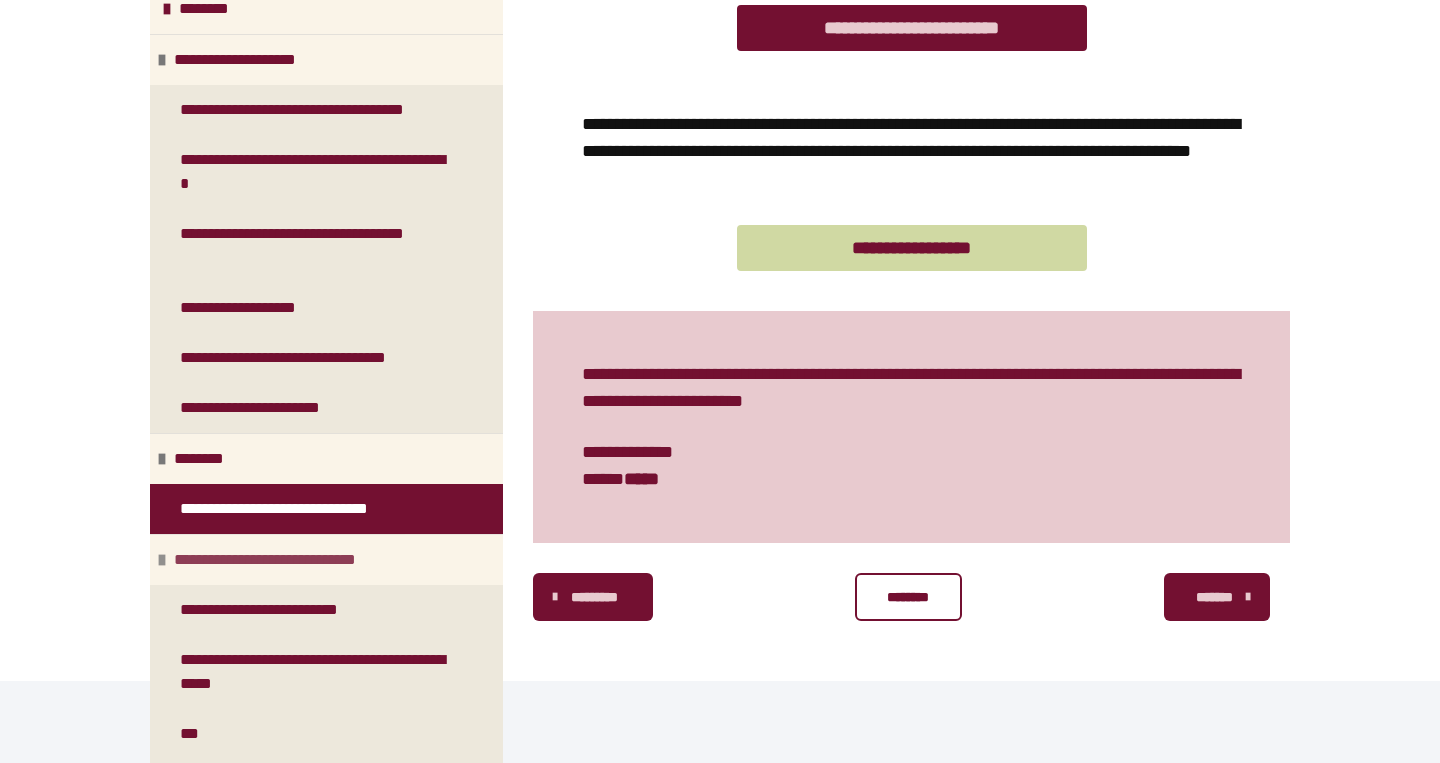 scroll, scrollTop: 647, scrollLeft: 0, axis: vertical 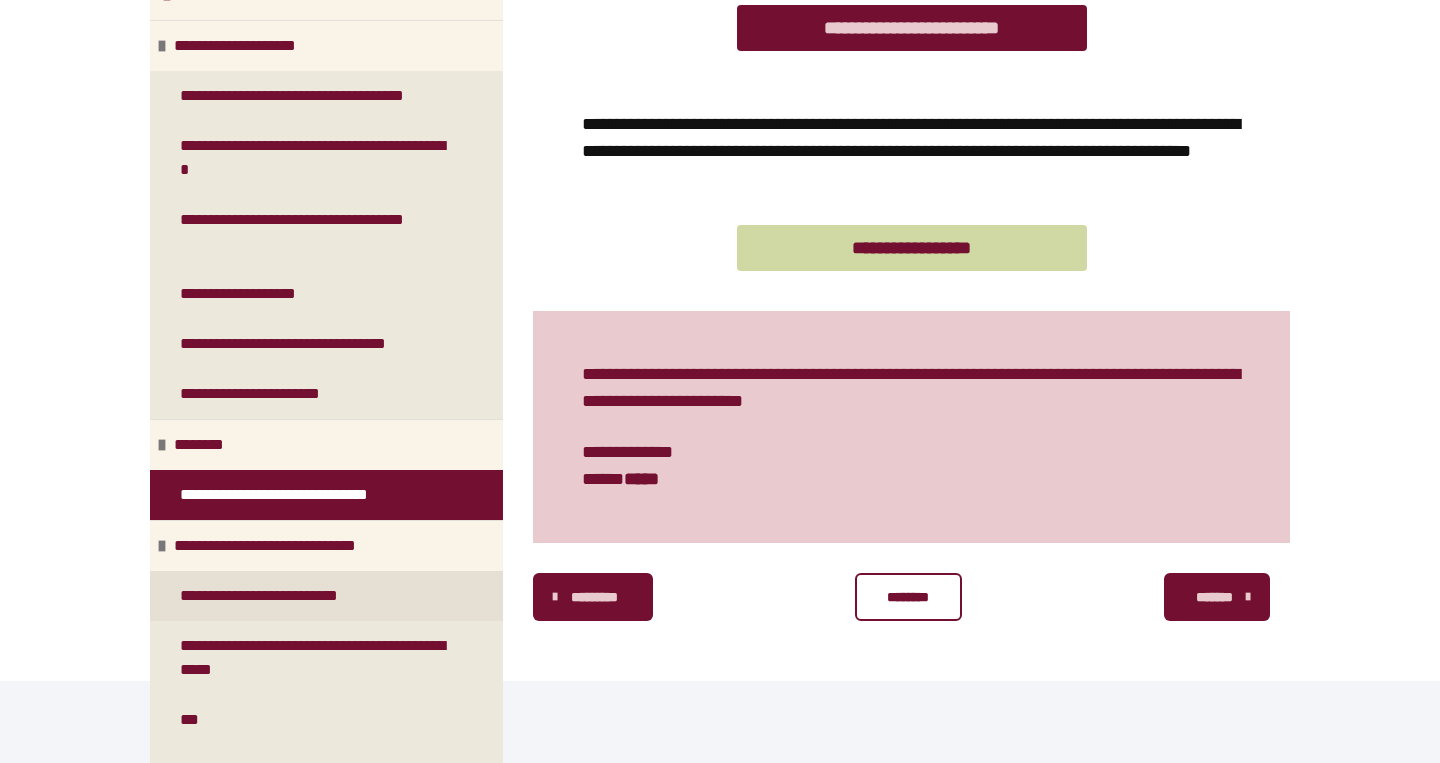 click on "**********" at bounding box center (275, 596) 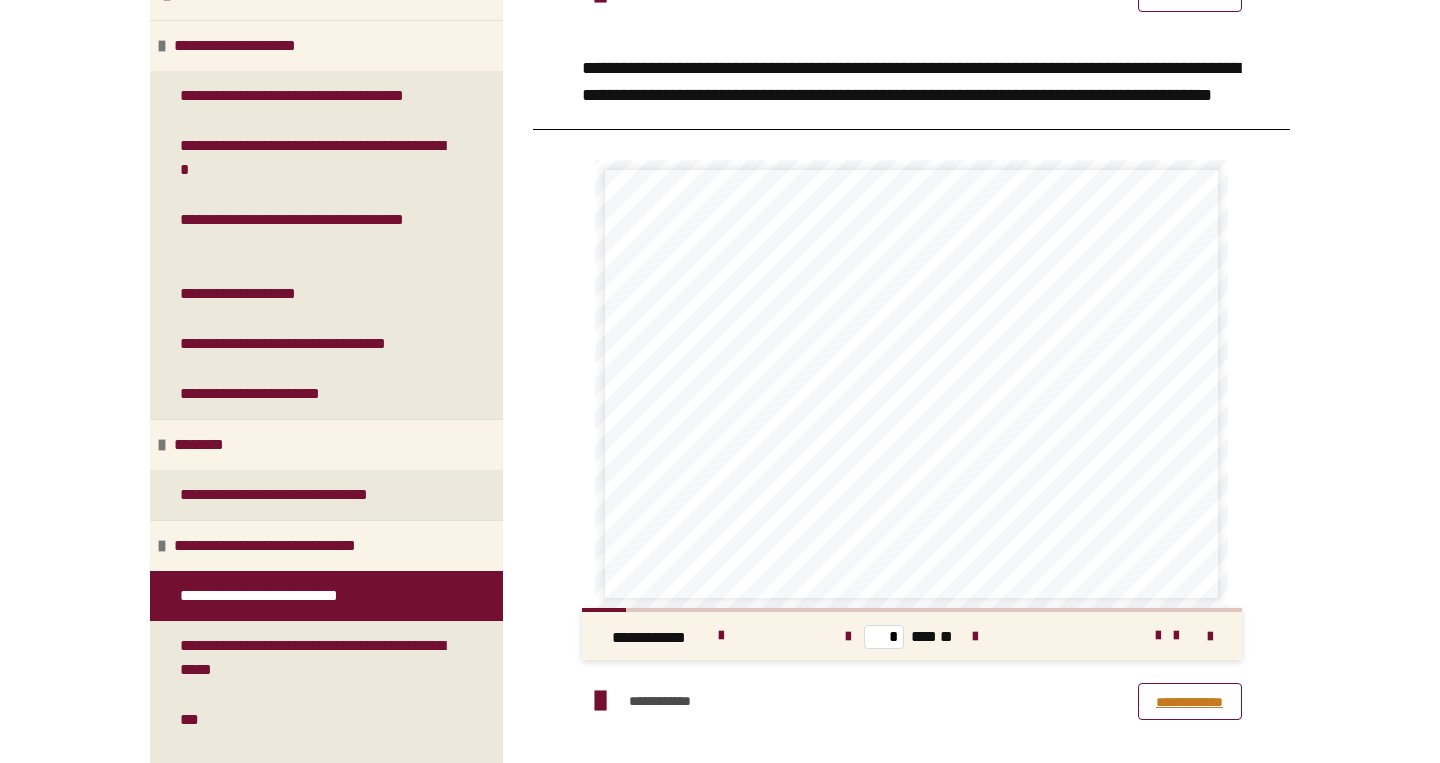 scroll, scrollTop: 1419, scrollLeft: 0, axis: vertical 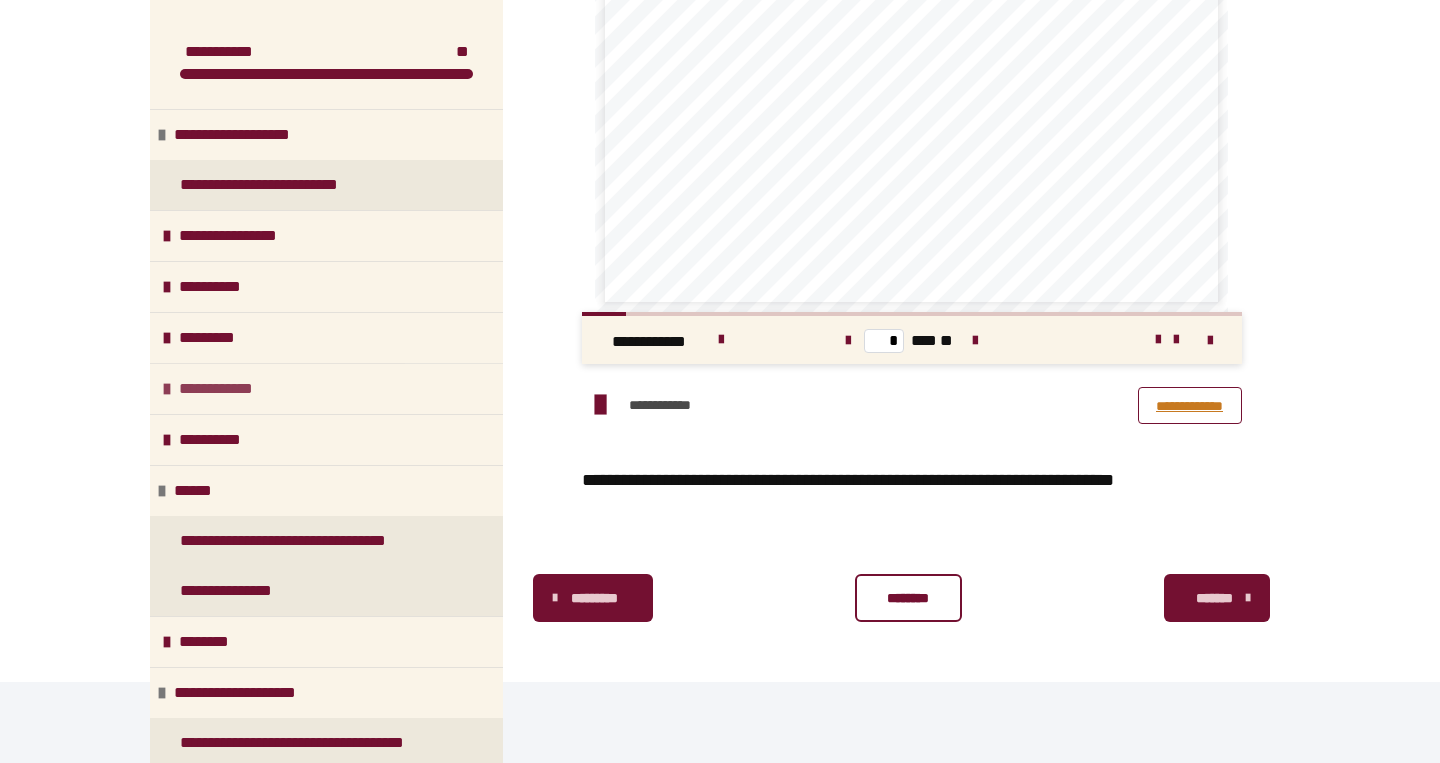 click on "**********" at bounding box center (326, 388) 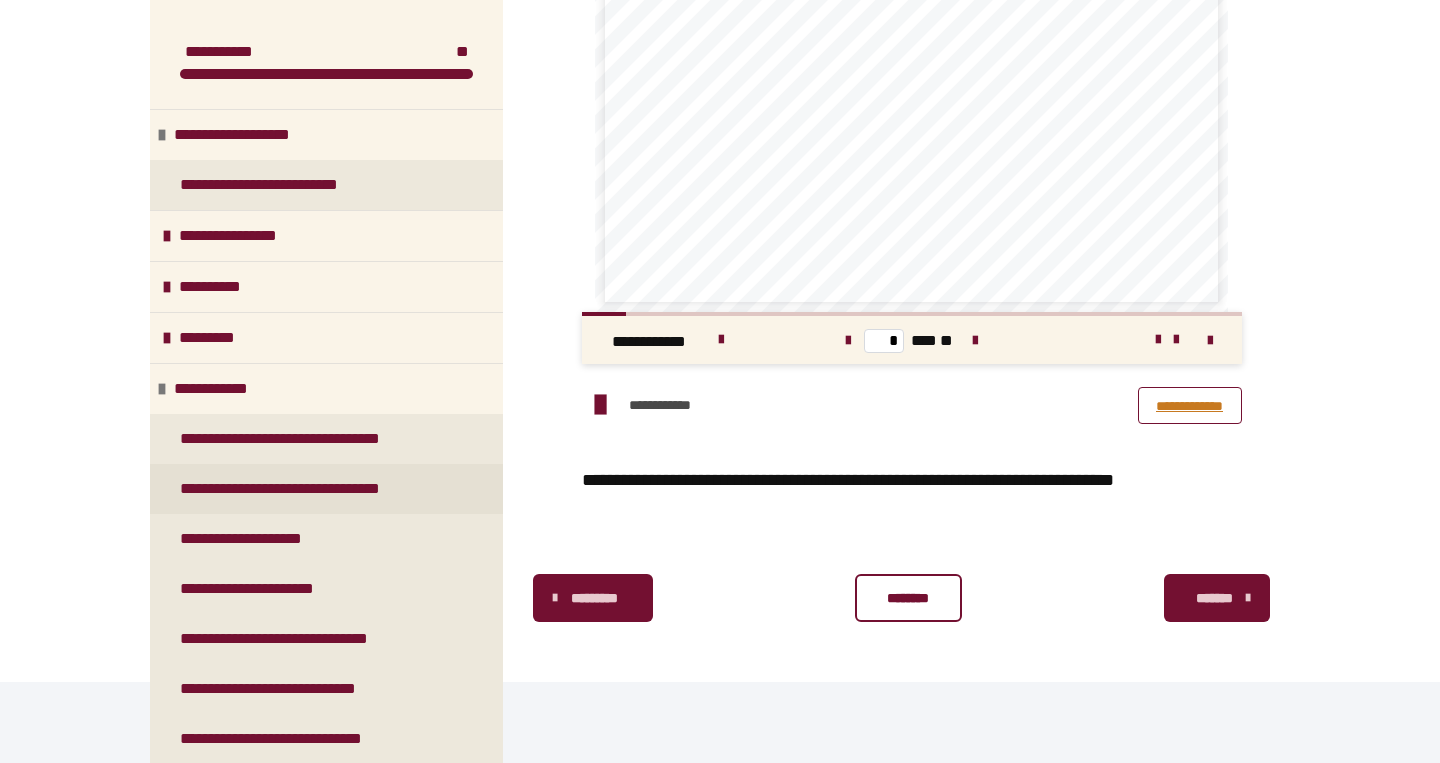 click on "**********" at bounding box center (326, 489) 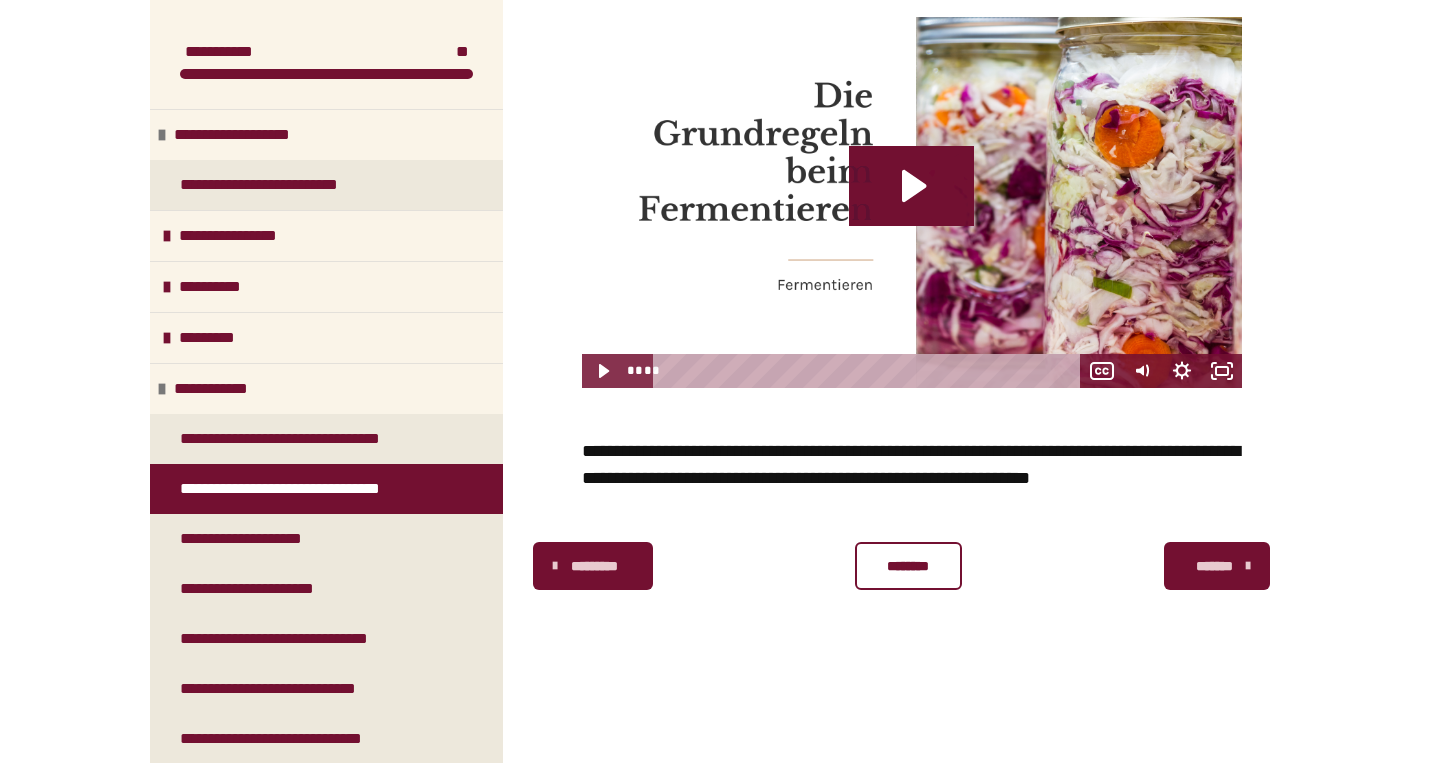 scroll, scrollTop: 448, scrollLeft: 0, axis: vertical 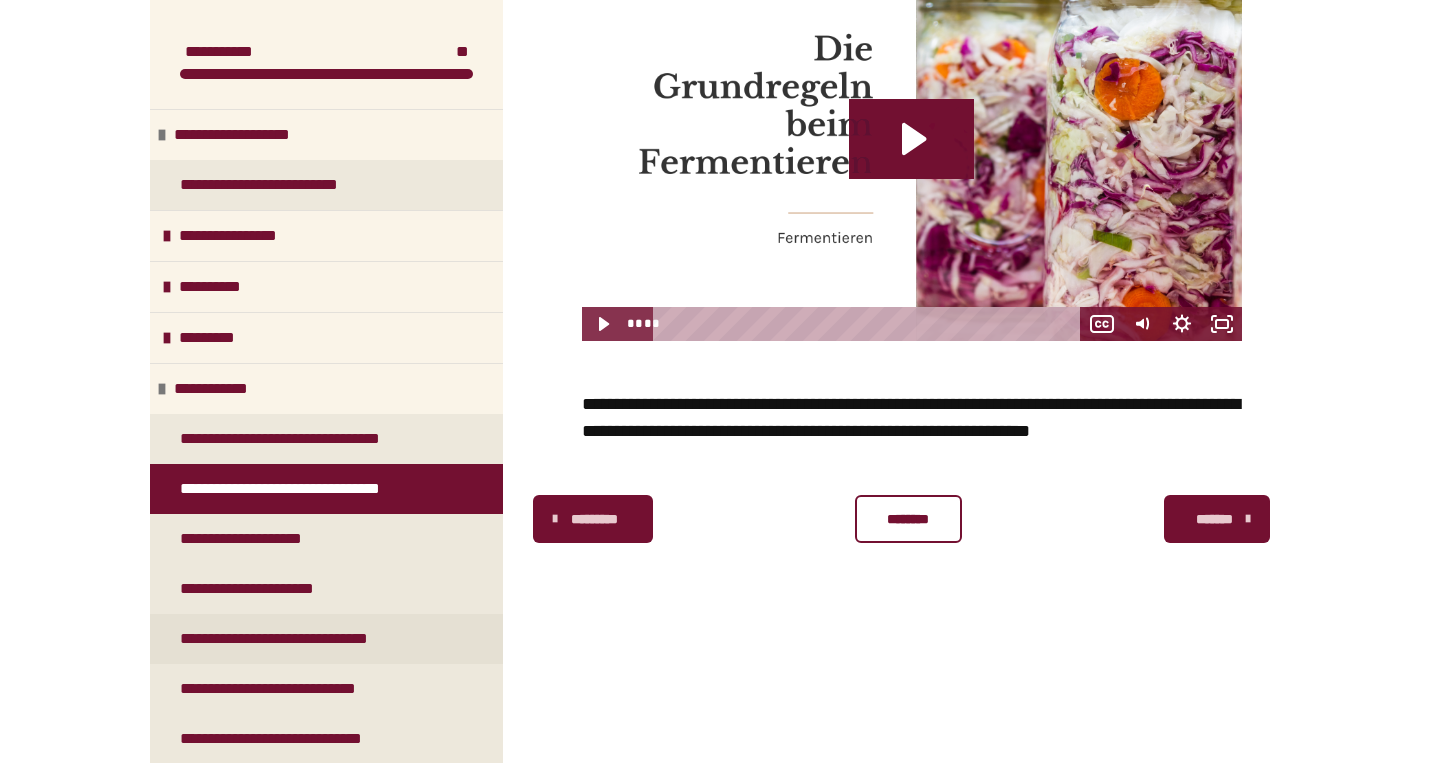 click on "**********" at bounding box center [304, 639] 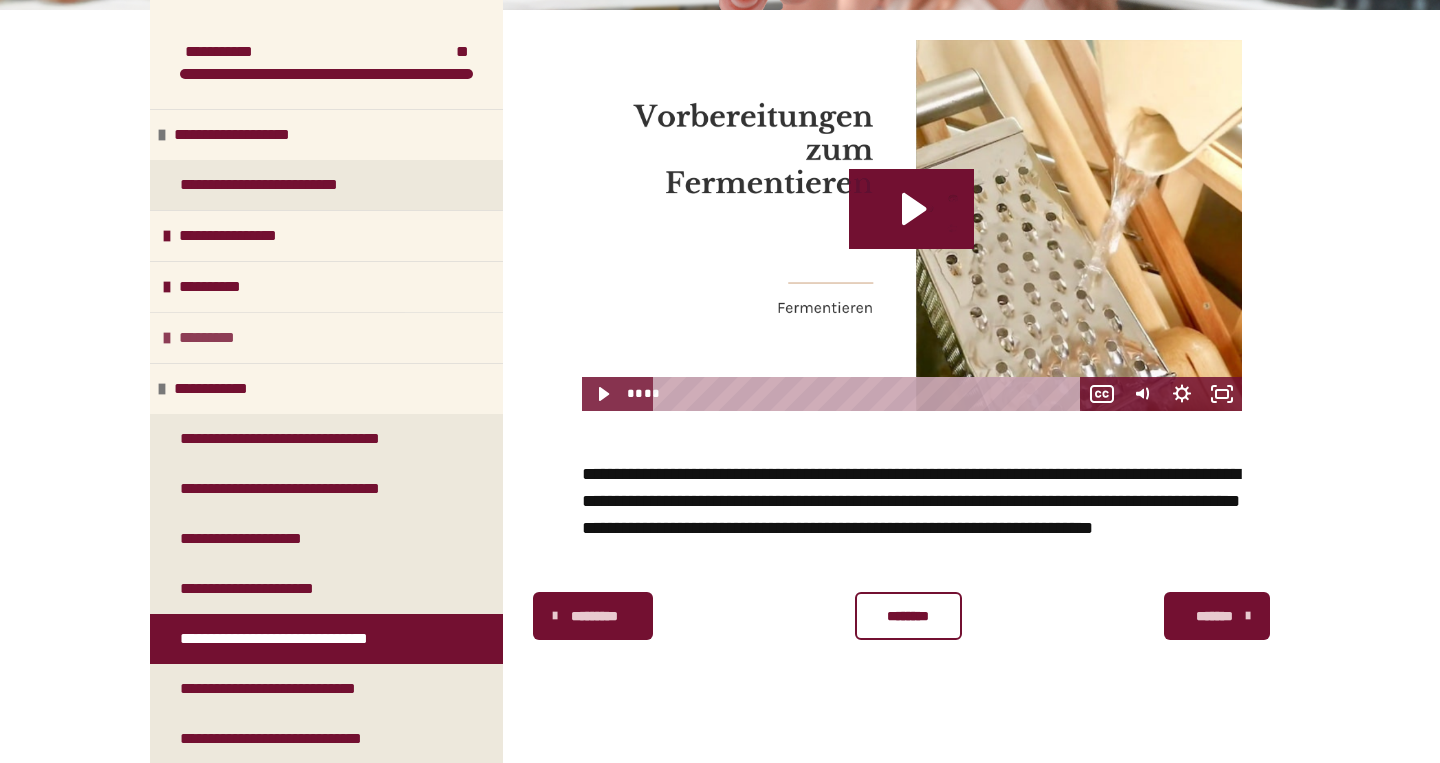 click on "*********" at bounding box center (326, 337) 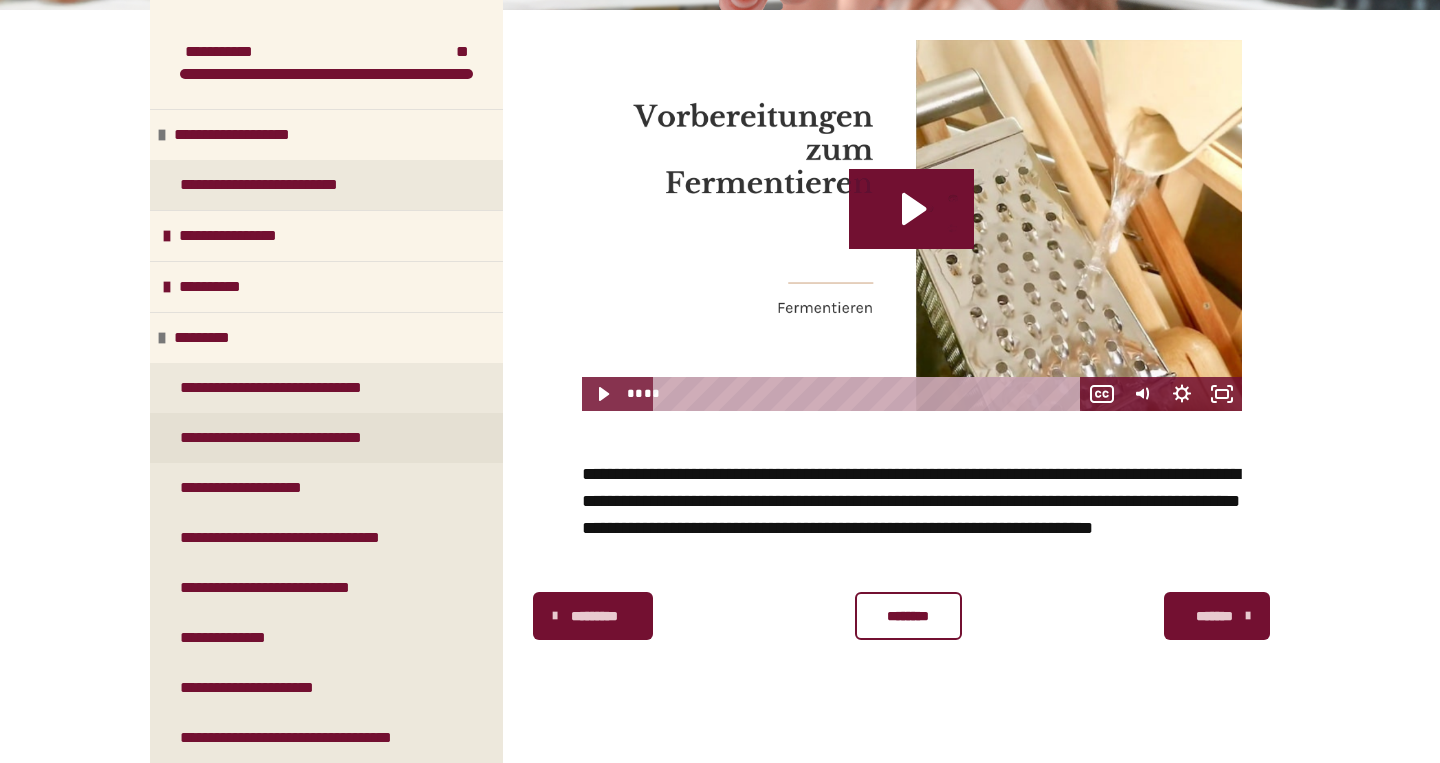 click on "**********" at bounding box center [300, 438] 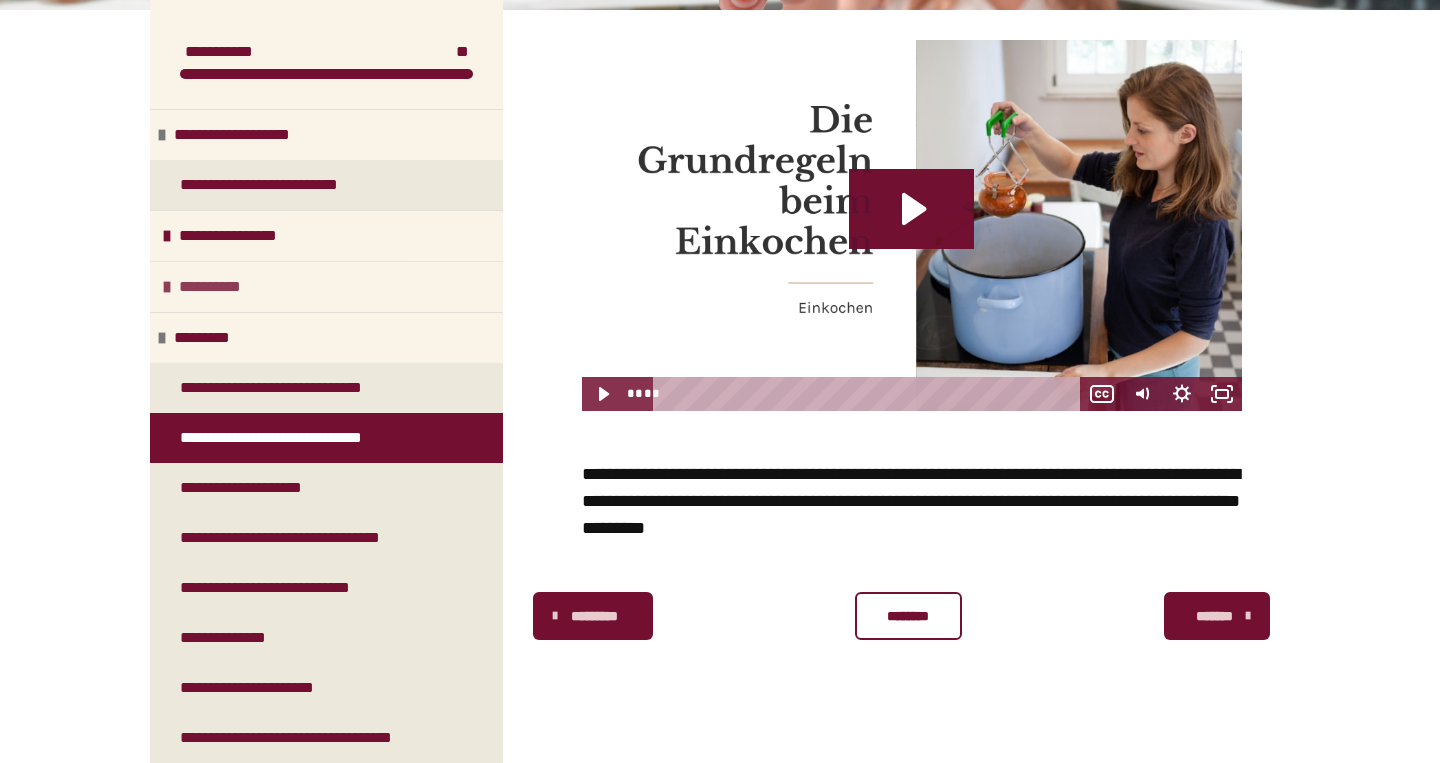 click on "**********" at bounding box center (326, 286) 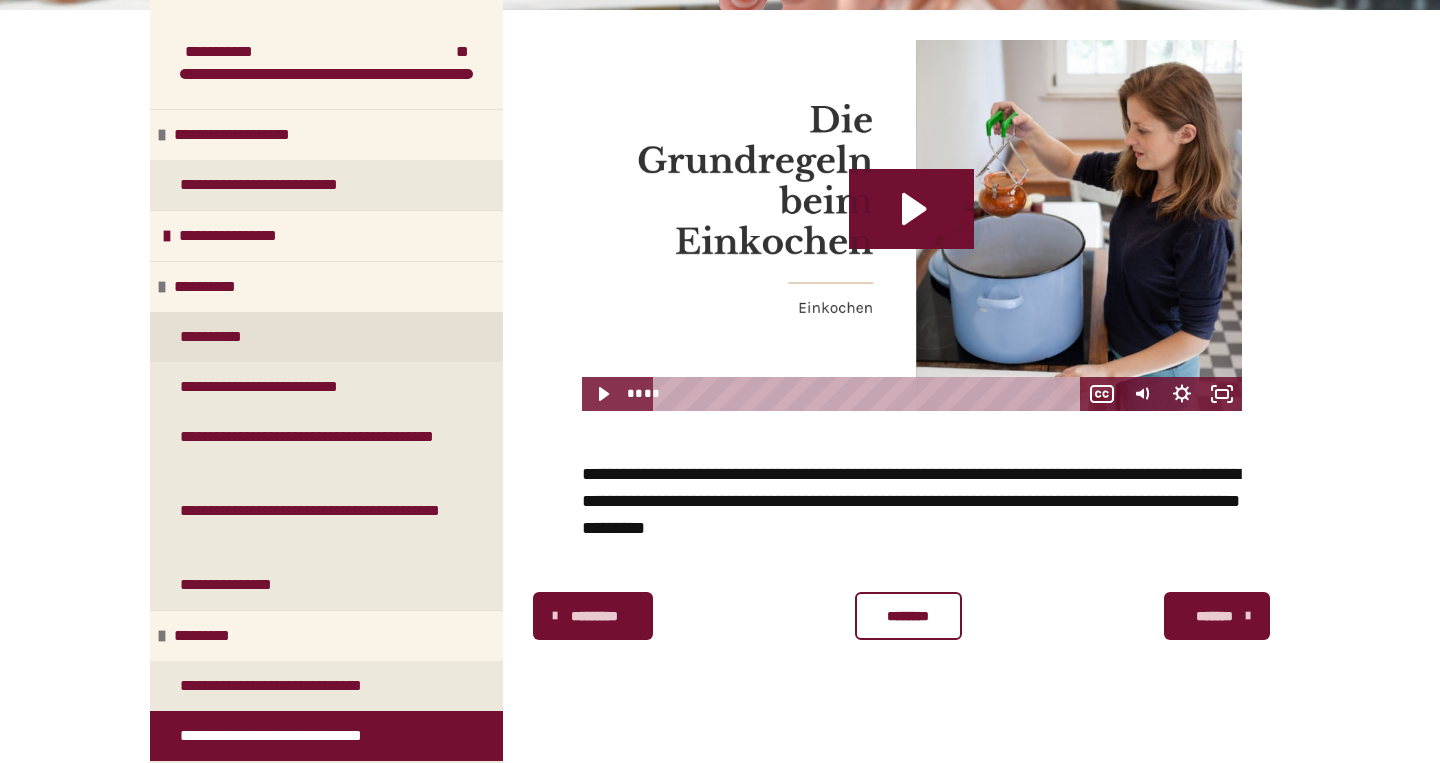 click on "**********" at bounding box center [326, 337] 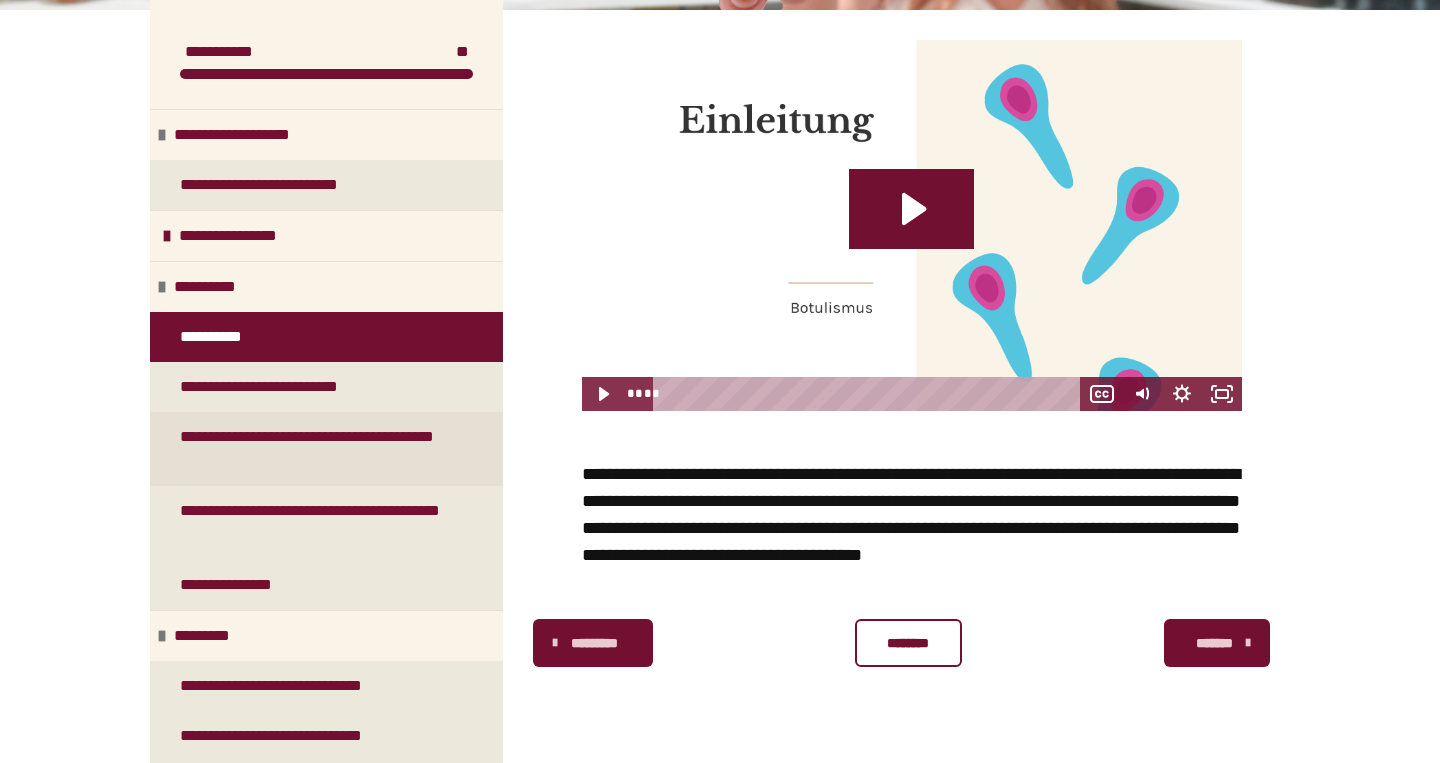 click on "**********" at bounding box center (318, 449) 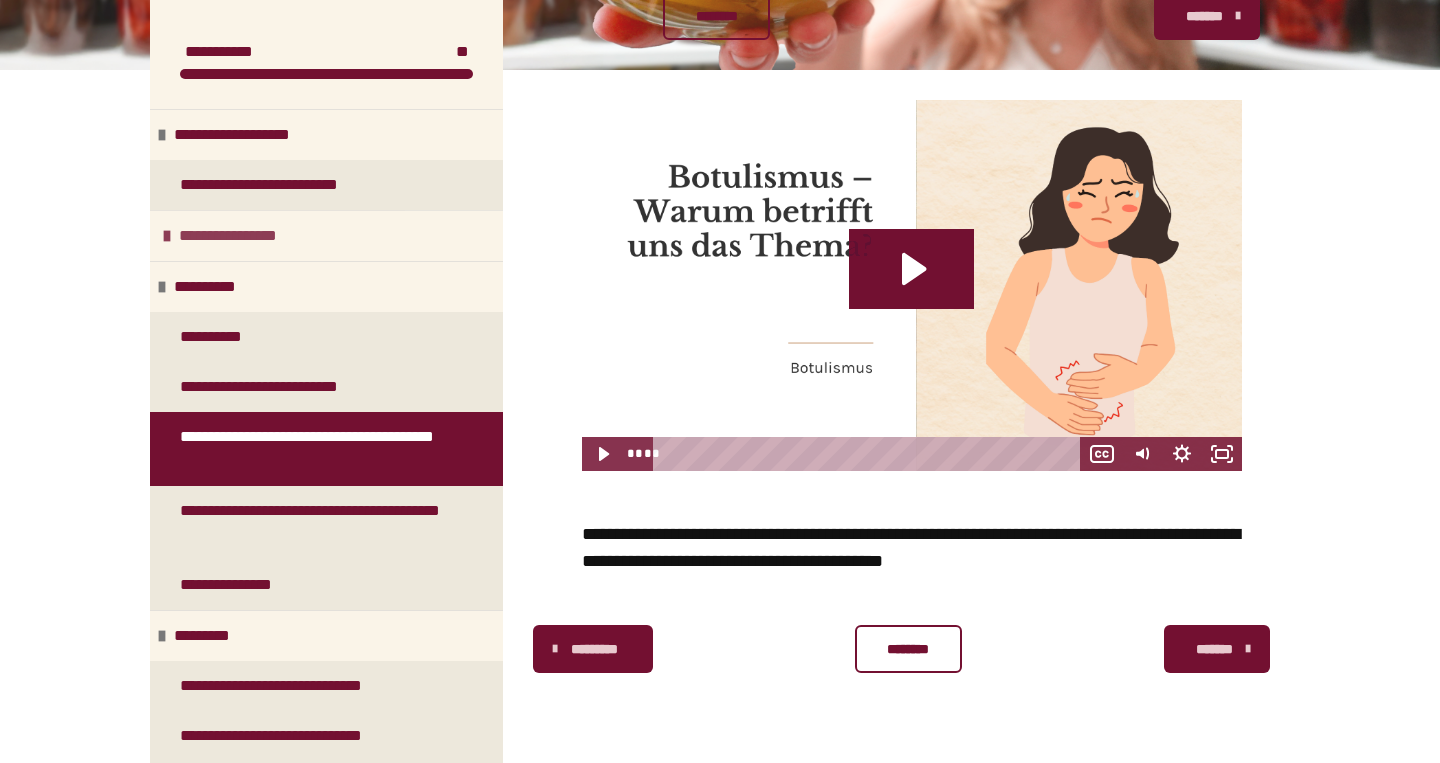 click on "**********" at bounding box center (244, 236) 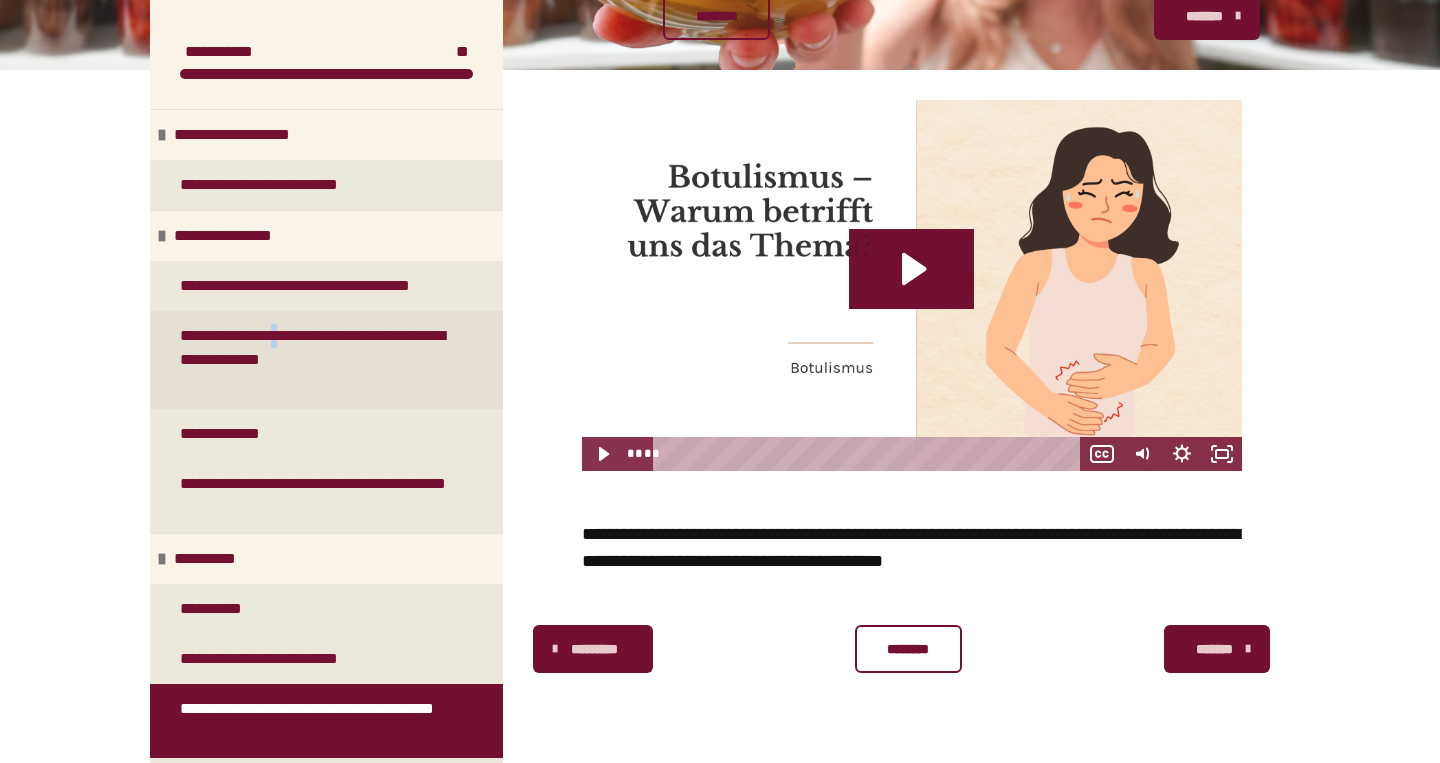 click on "**********" at bounding box center [318, 360] 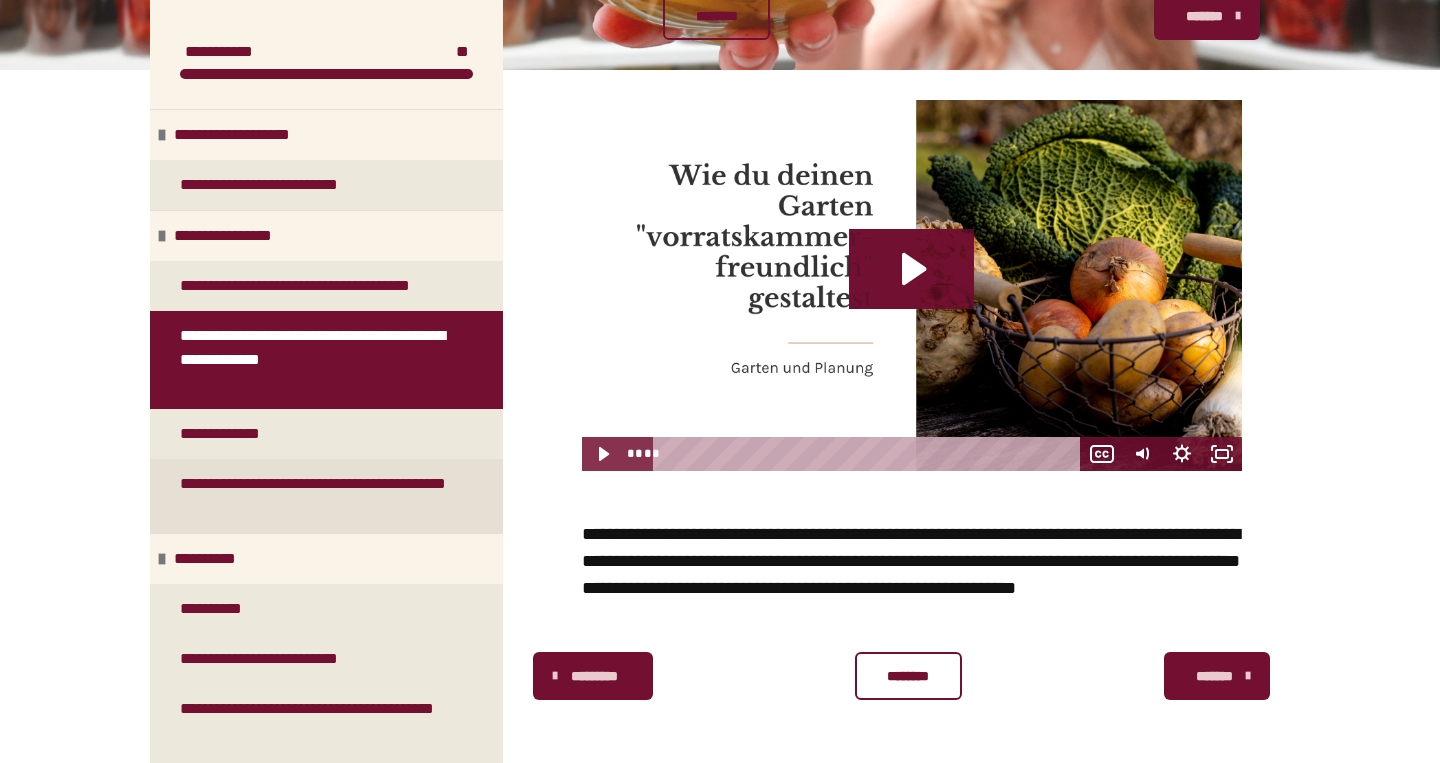 click on "**********" at bounding box center (318, 496) 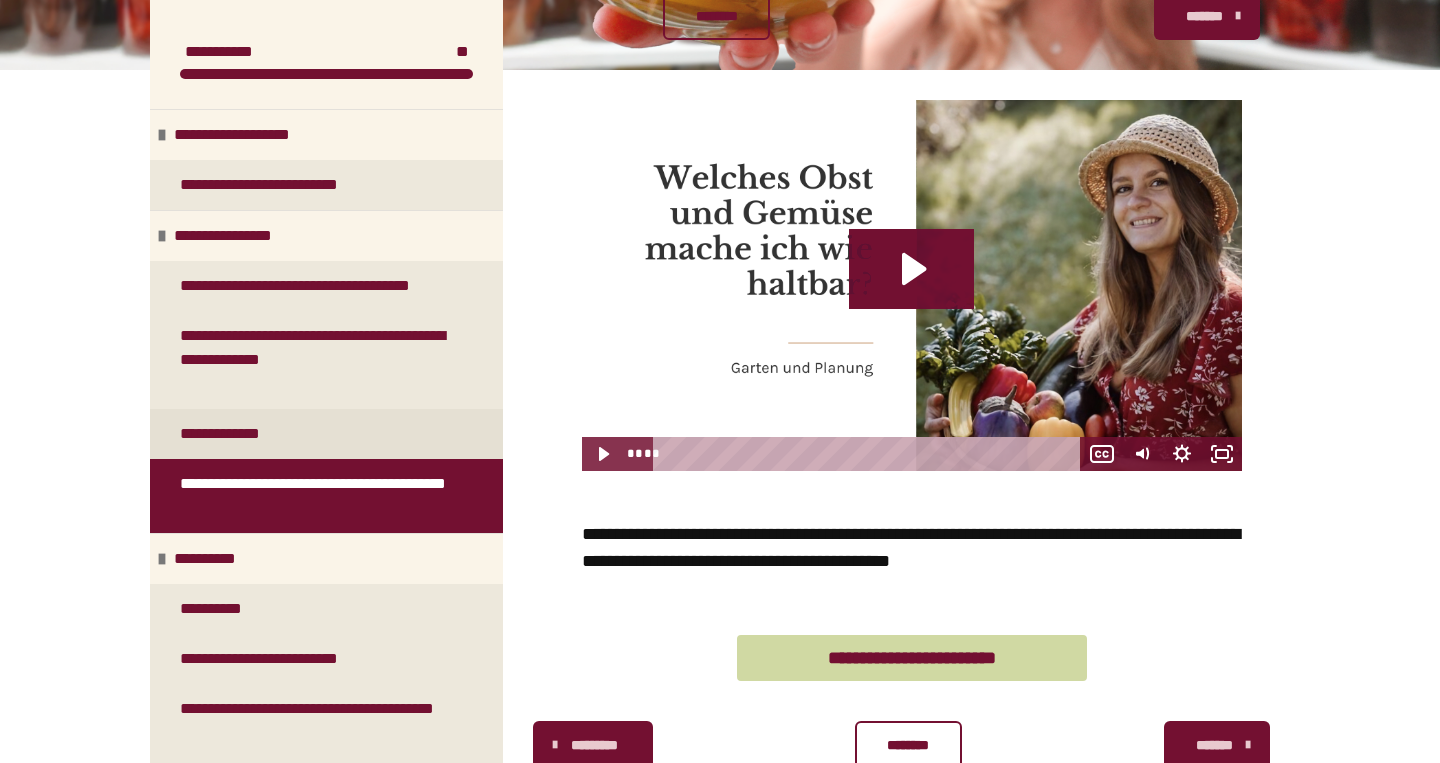 click on "**********" at bounding box center [326, 434] 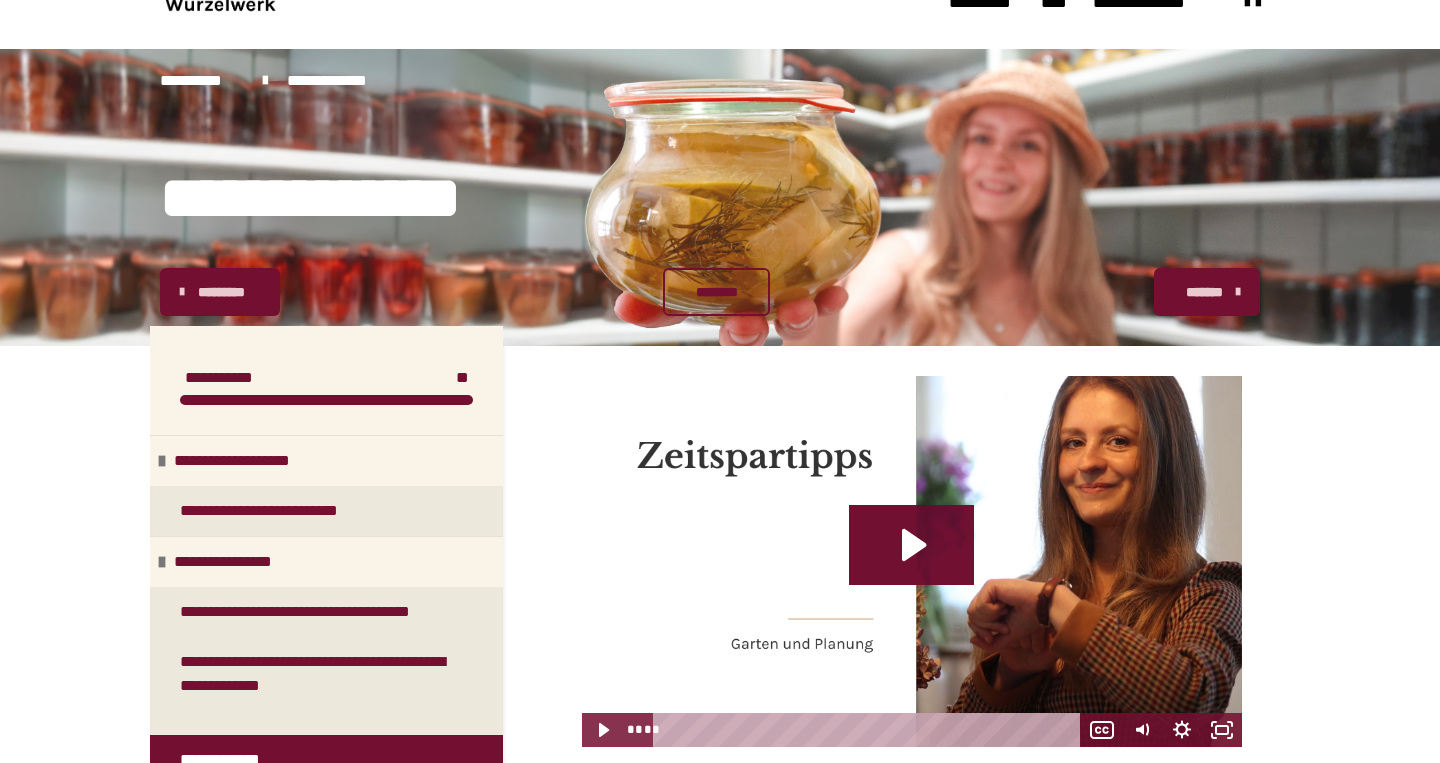 scroll, scrollTop: 0, scrollLeft: 0, axis: both 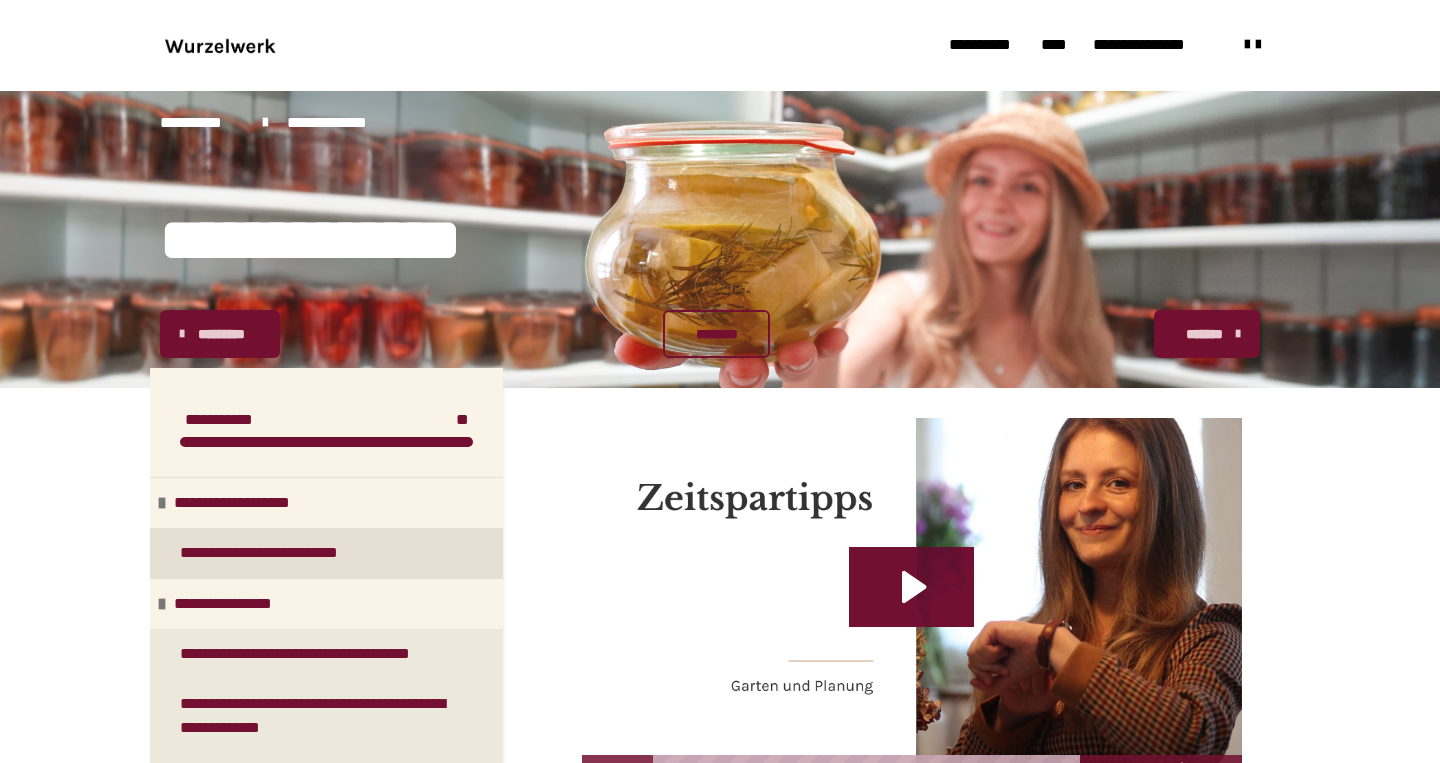 click on "**********" at bounding box center (276, 553) 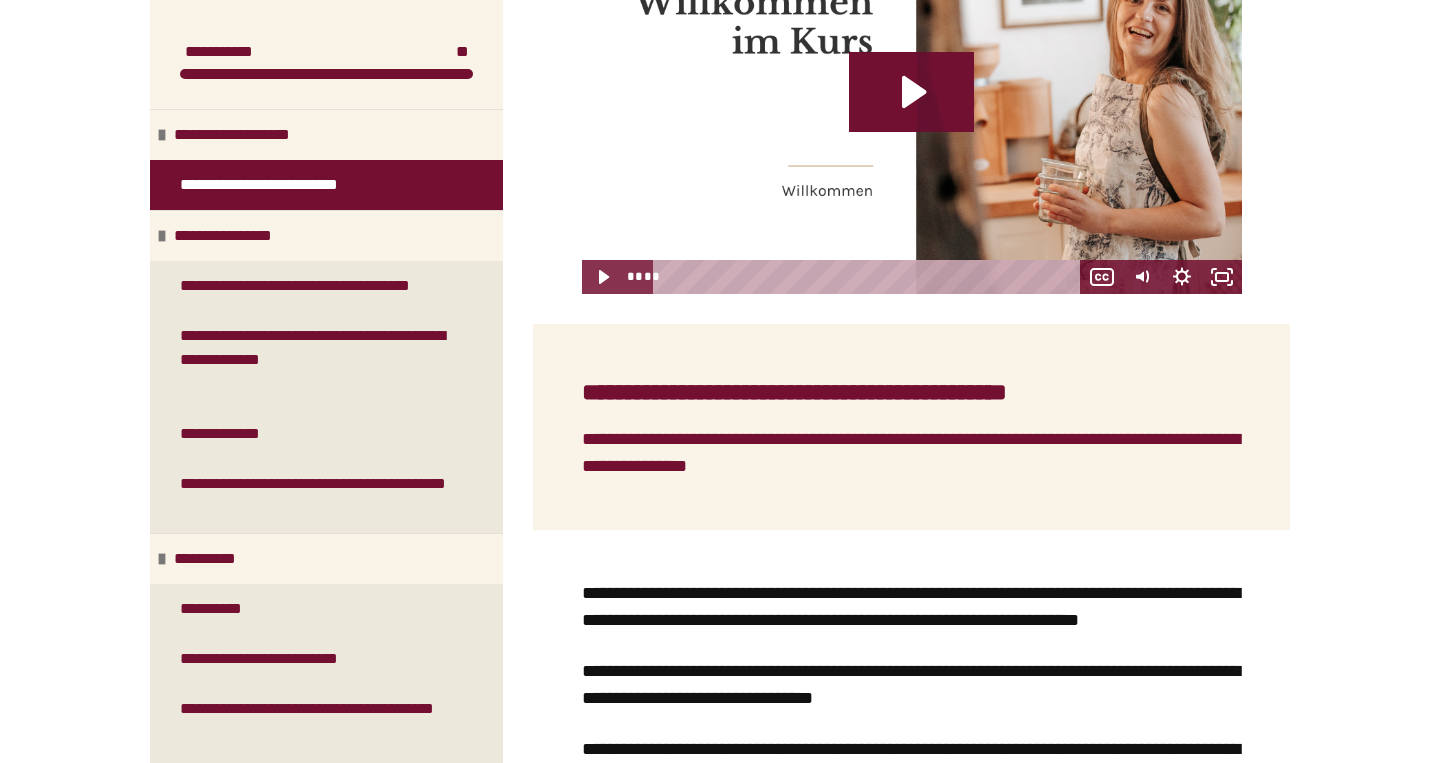 scroll, scrollTop: 497, scrollLeft: 0, axis: vertical 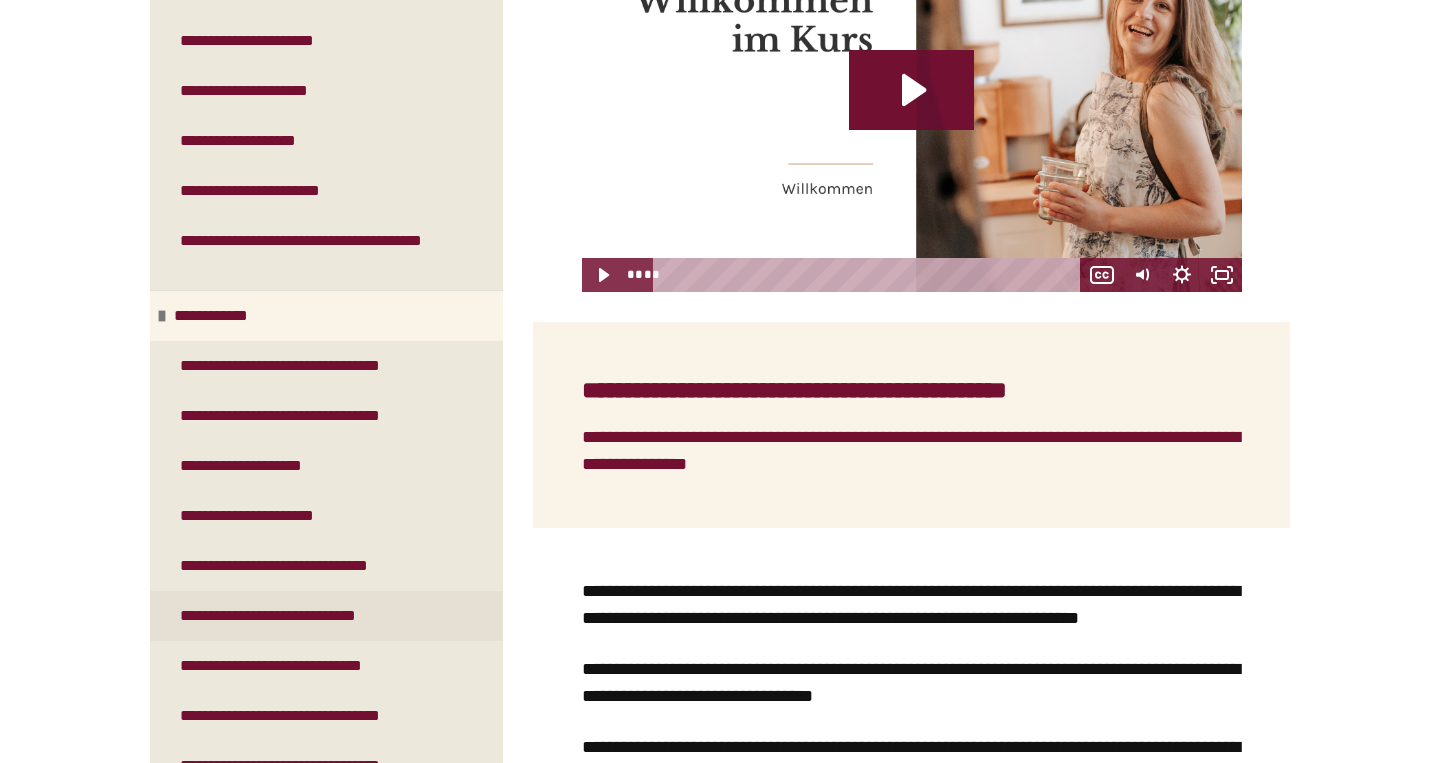click on "**********" at bounding box center [326, 616] 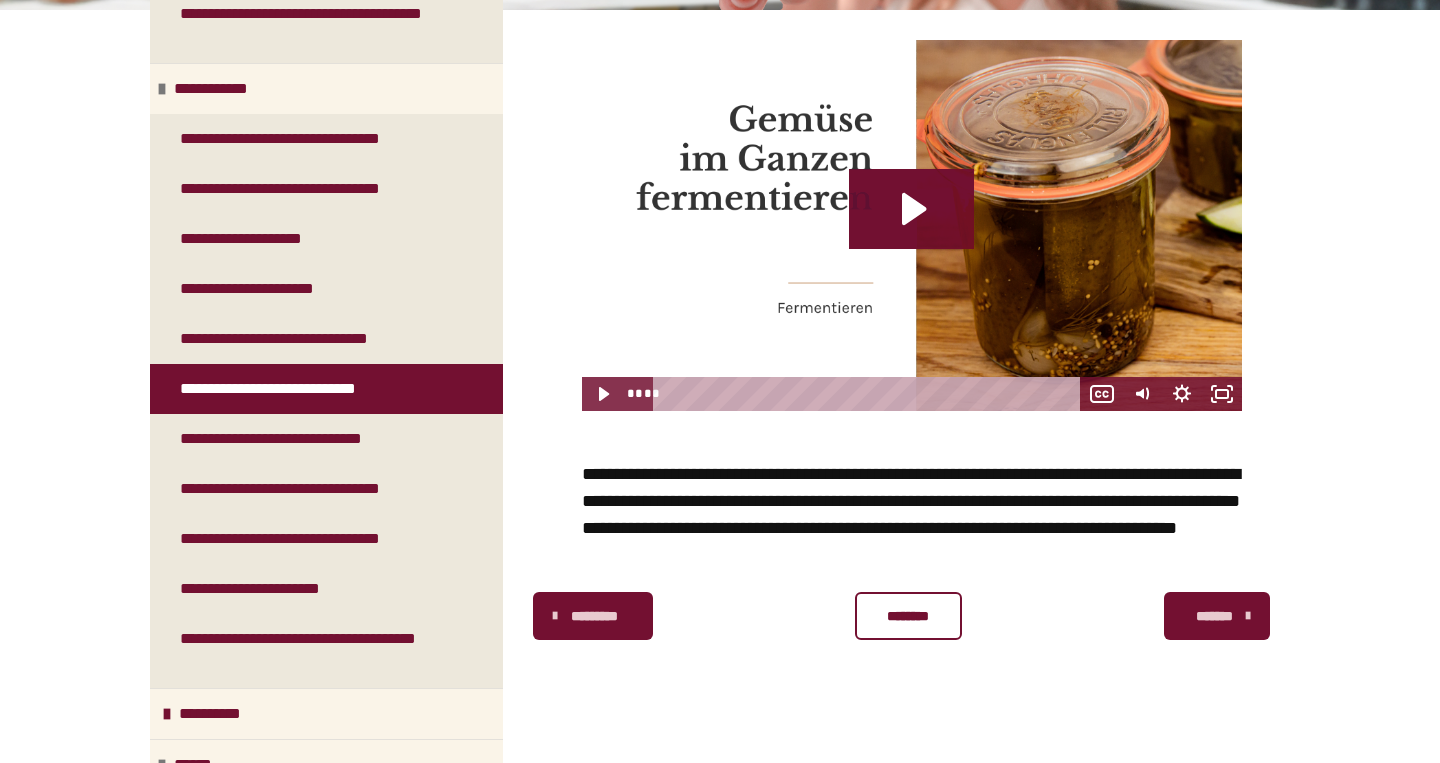 scroll, scrollTop: 1596, scrollLeft: 0, axis: vertical 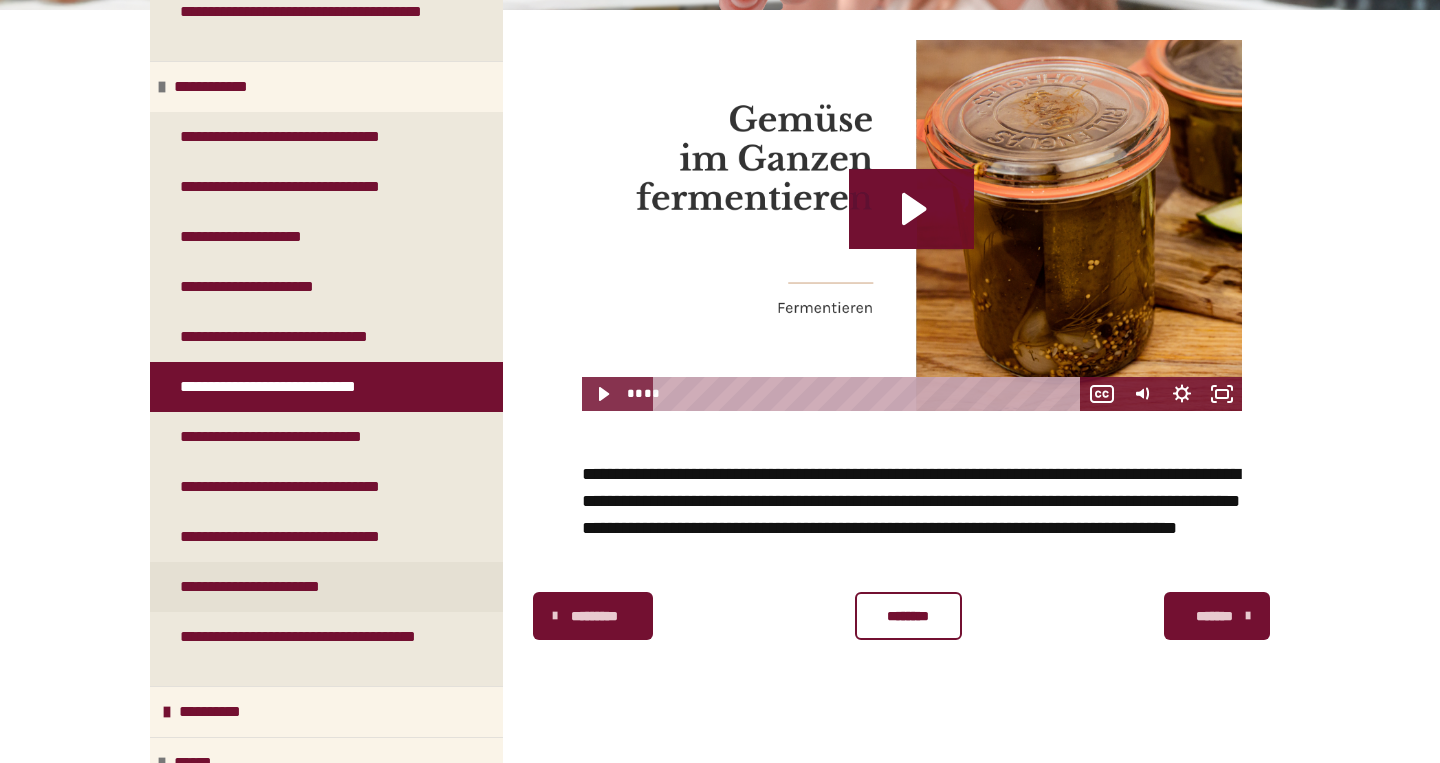 click on "**********" at bounding box center (272, 587) 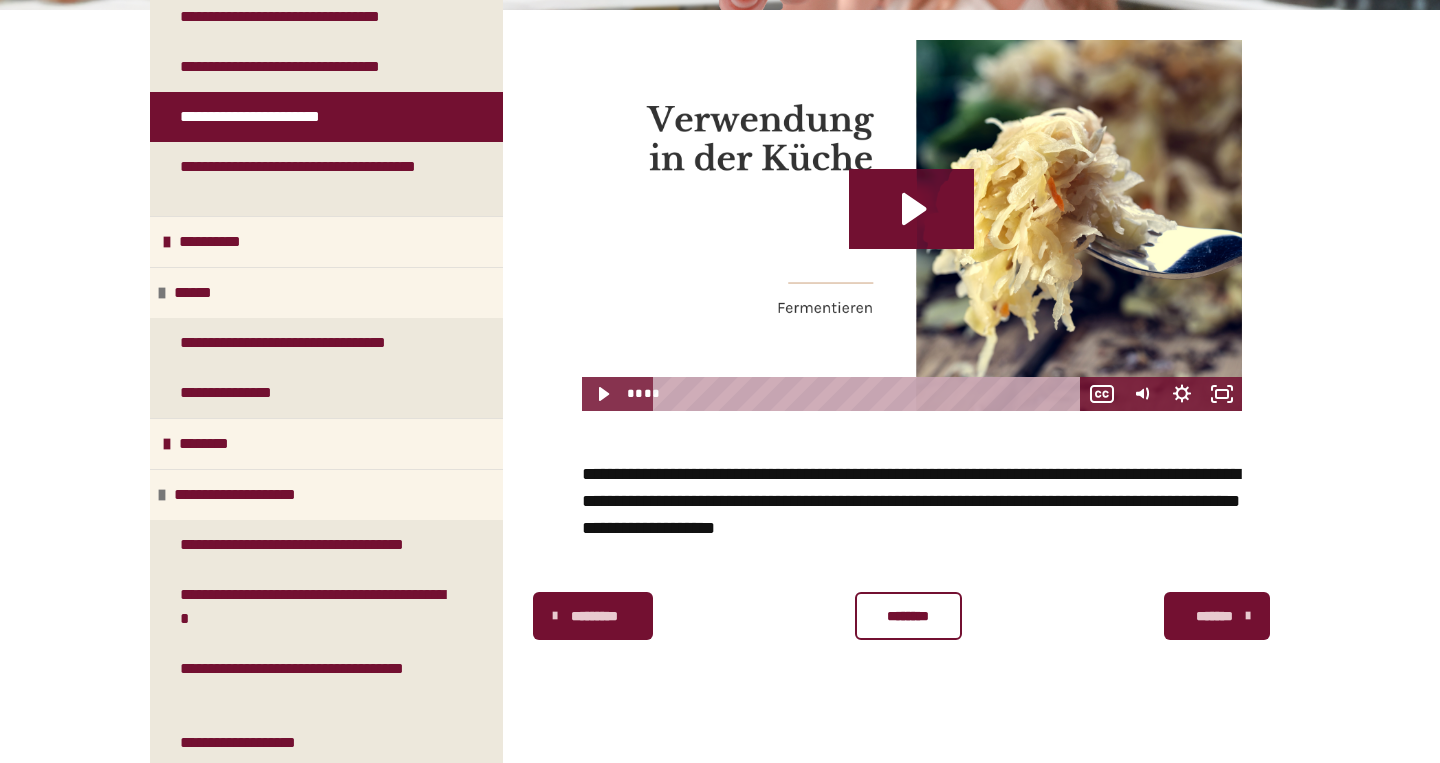 scroll, scrollTop: 2094, scrollLeft: 0, axis: vertical 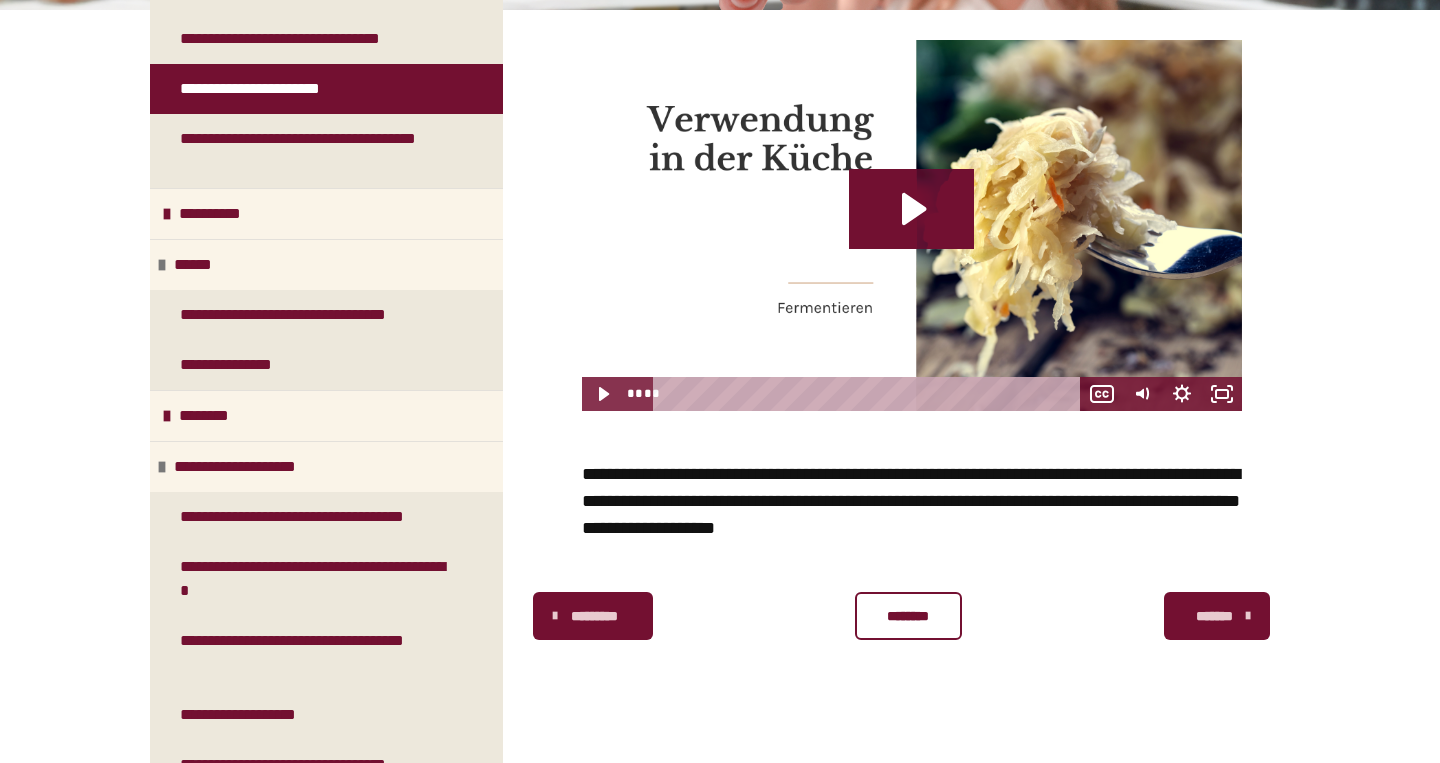 click on "**********" at bounding box center (318, 579) 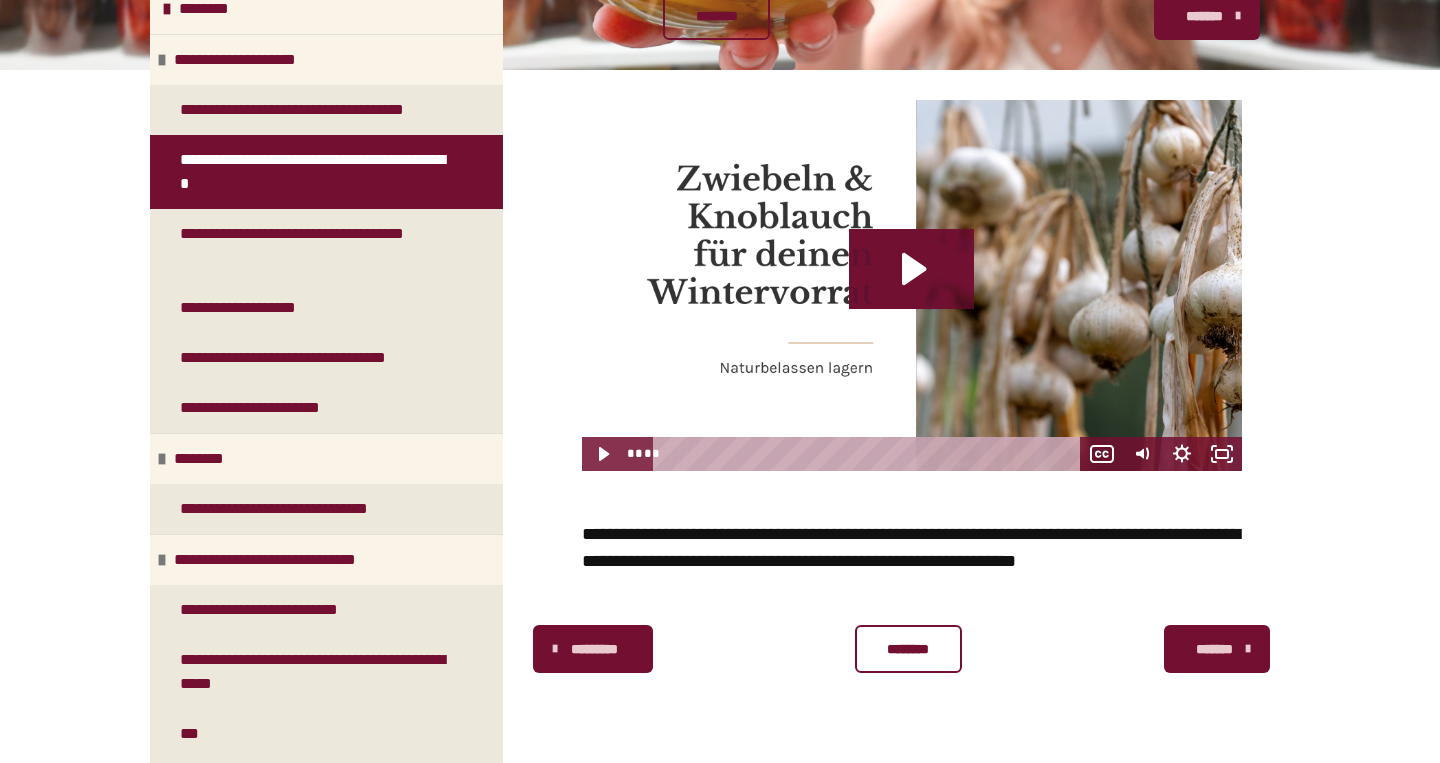 scroll, scrollTop: 2543, scrollLeft: 0, axis: vertical 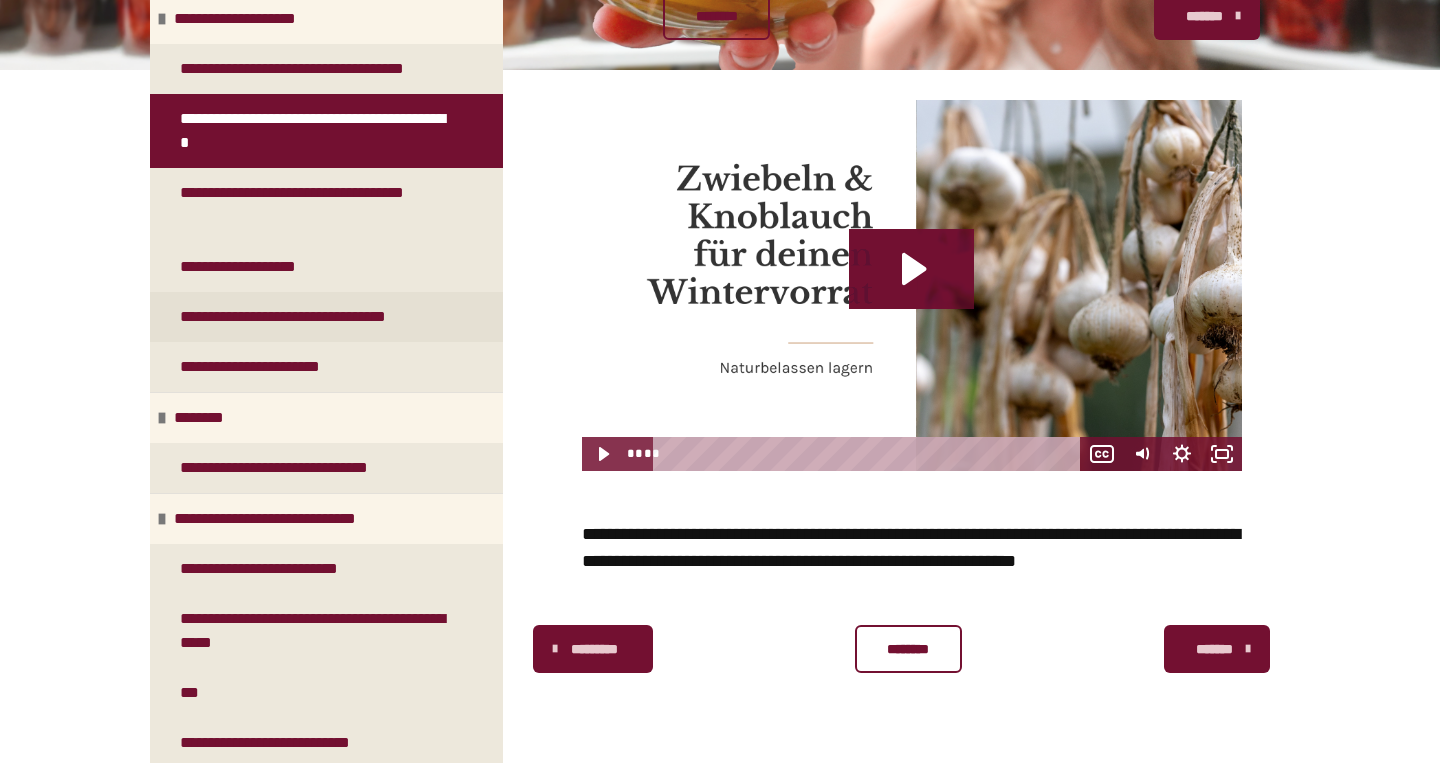 click on "**********" at bounding box center [313, 317] 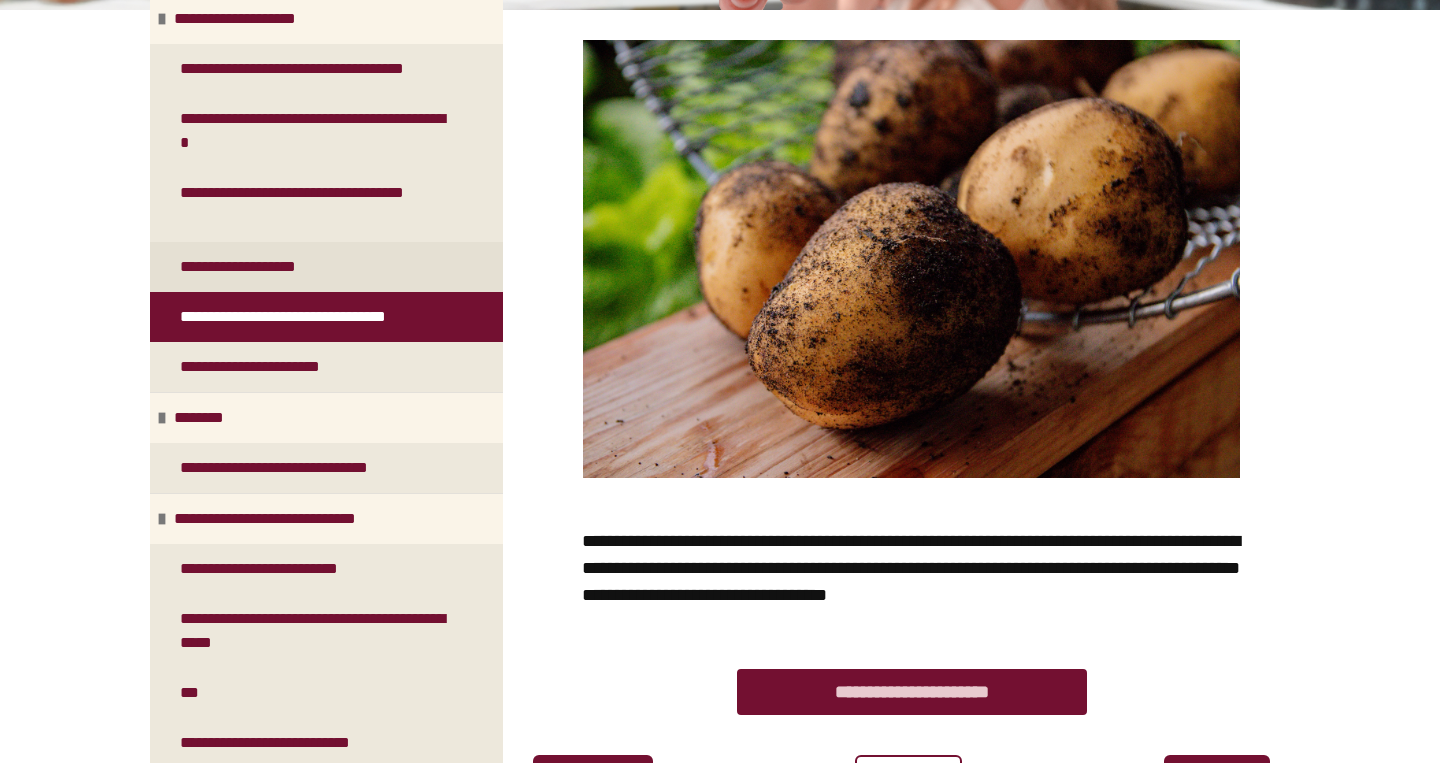 click on "**********" at bounding box center (248, 267) 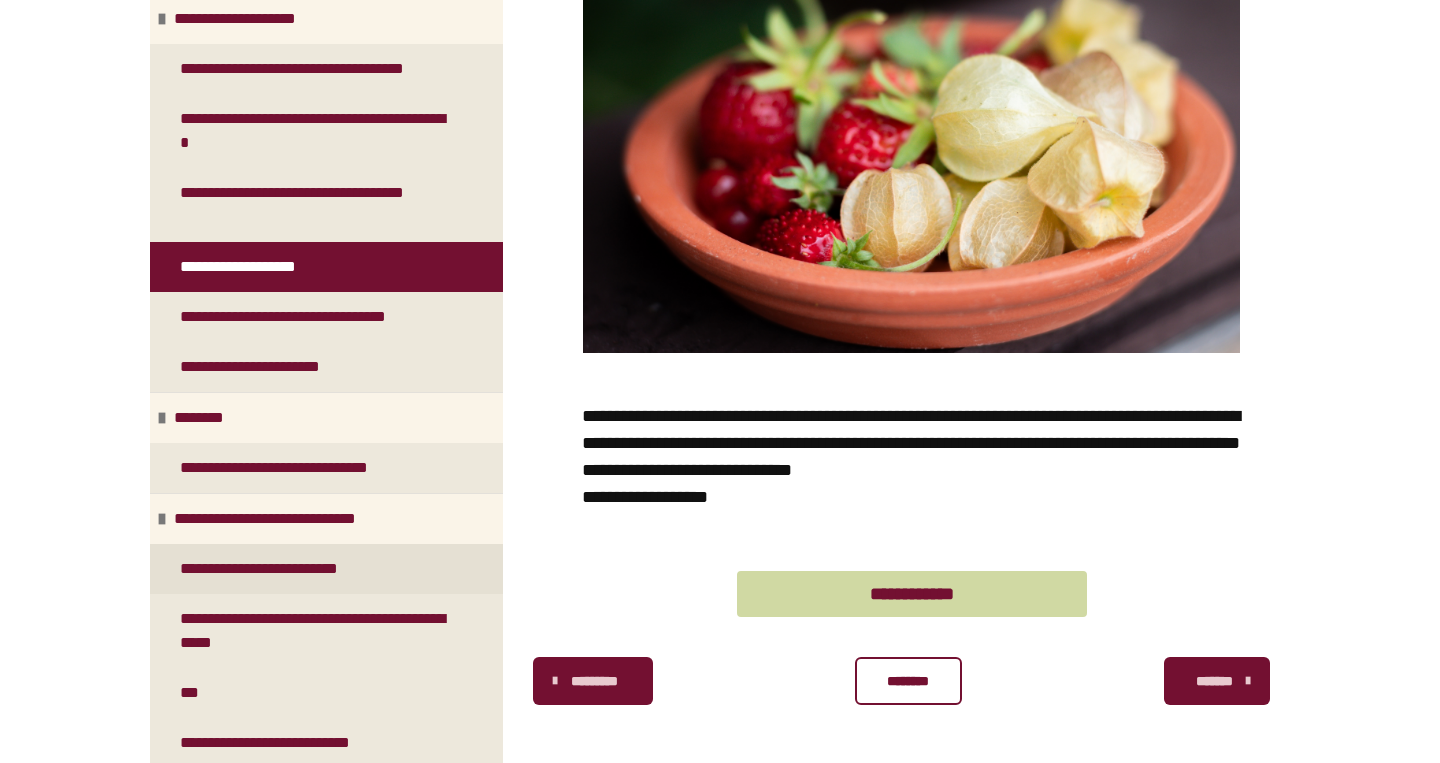 scroll, scrollTop: 505, scrollLeft: 0, axis: vertical 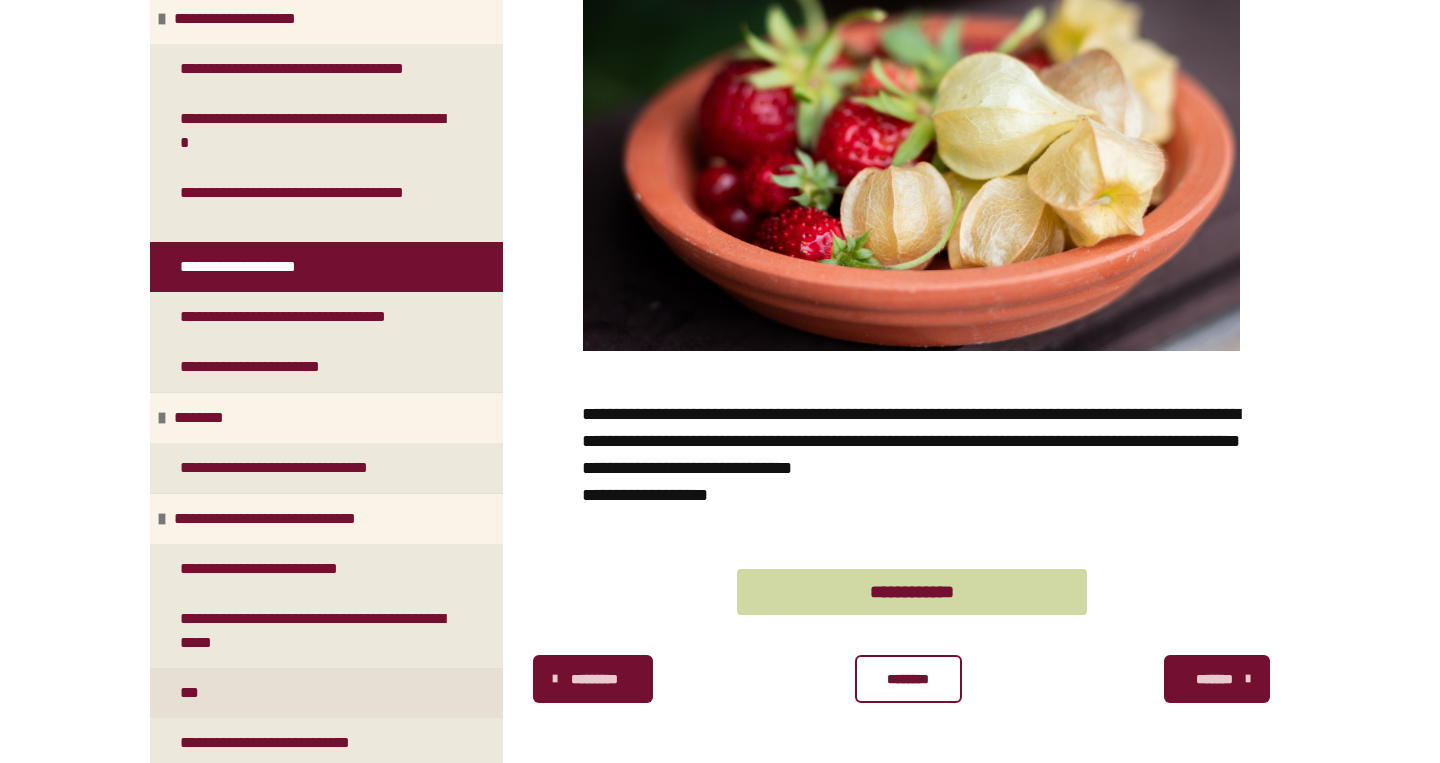 click on "***" at bounding box center (326, 693) 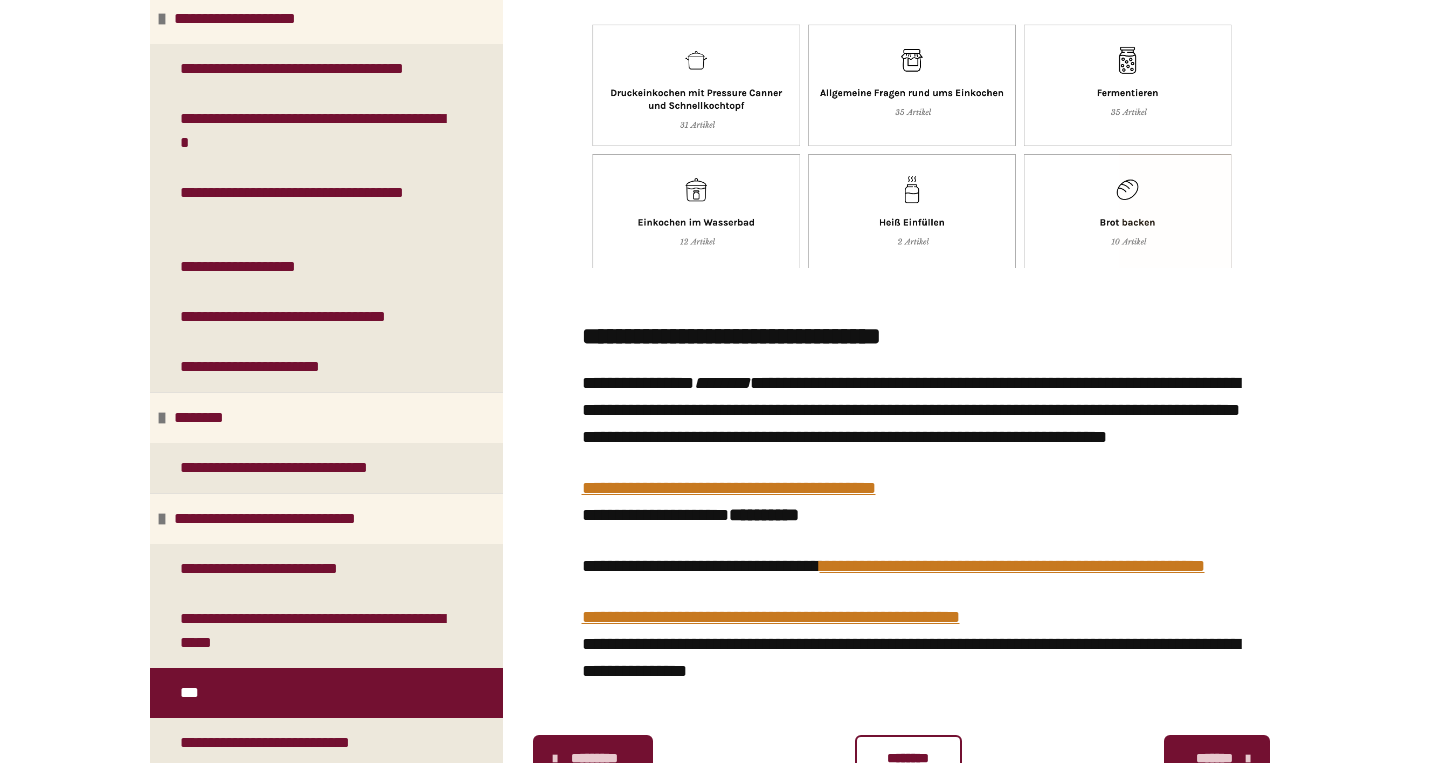 scroll, scrollTop: 694, scrollLeft: 0, axis: vertical 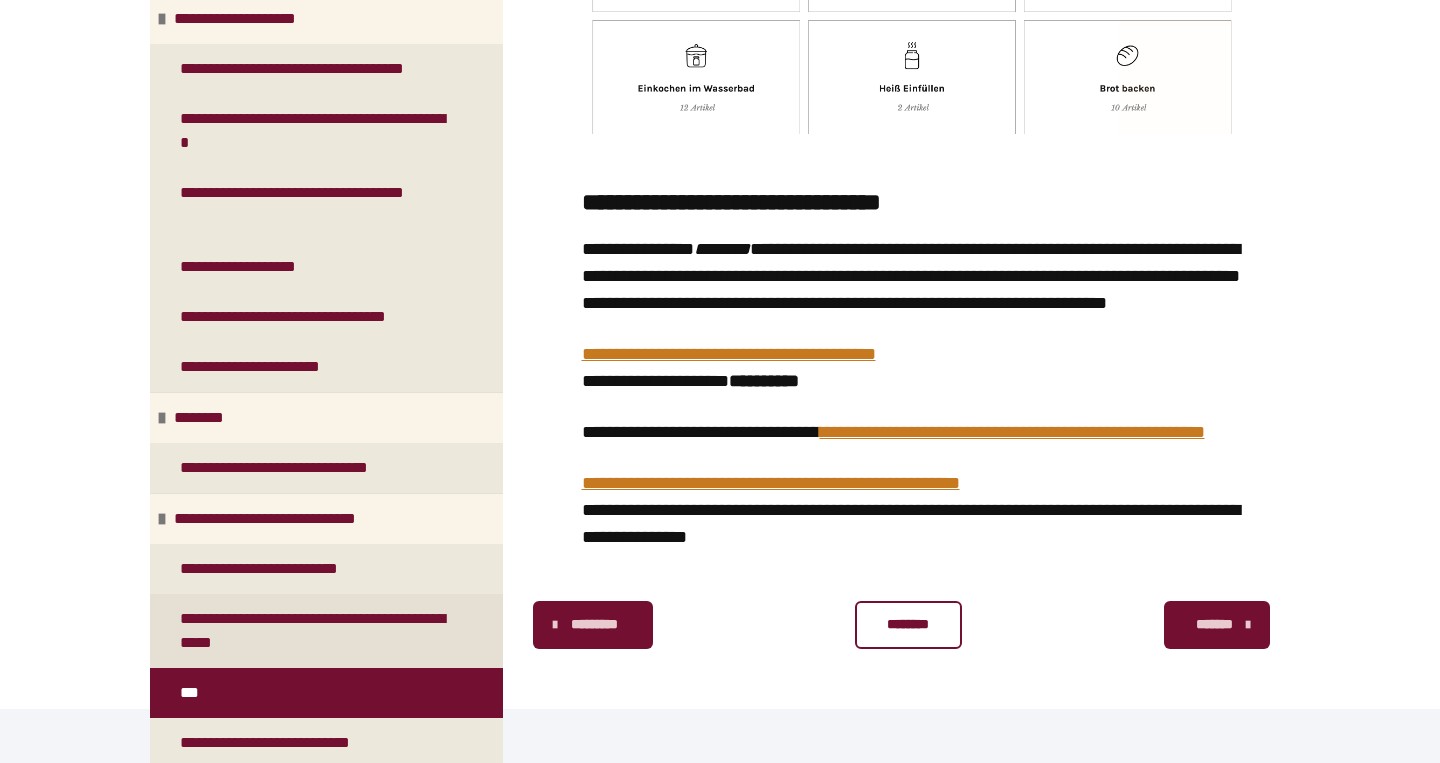 click on "**********" at bounding box center [318, 631] 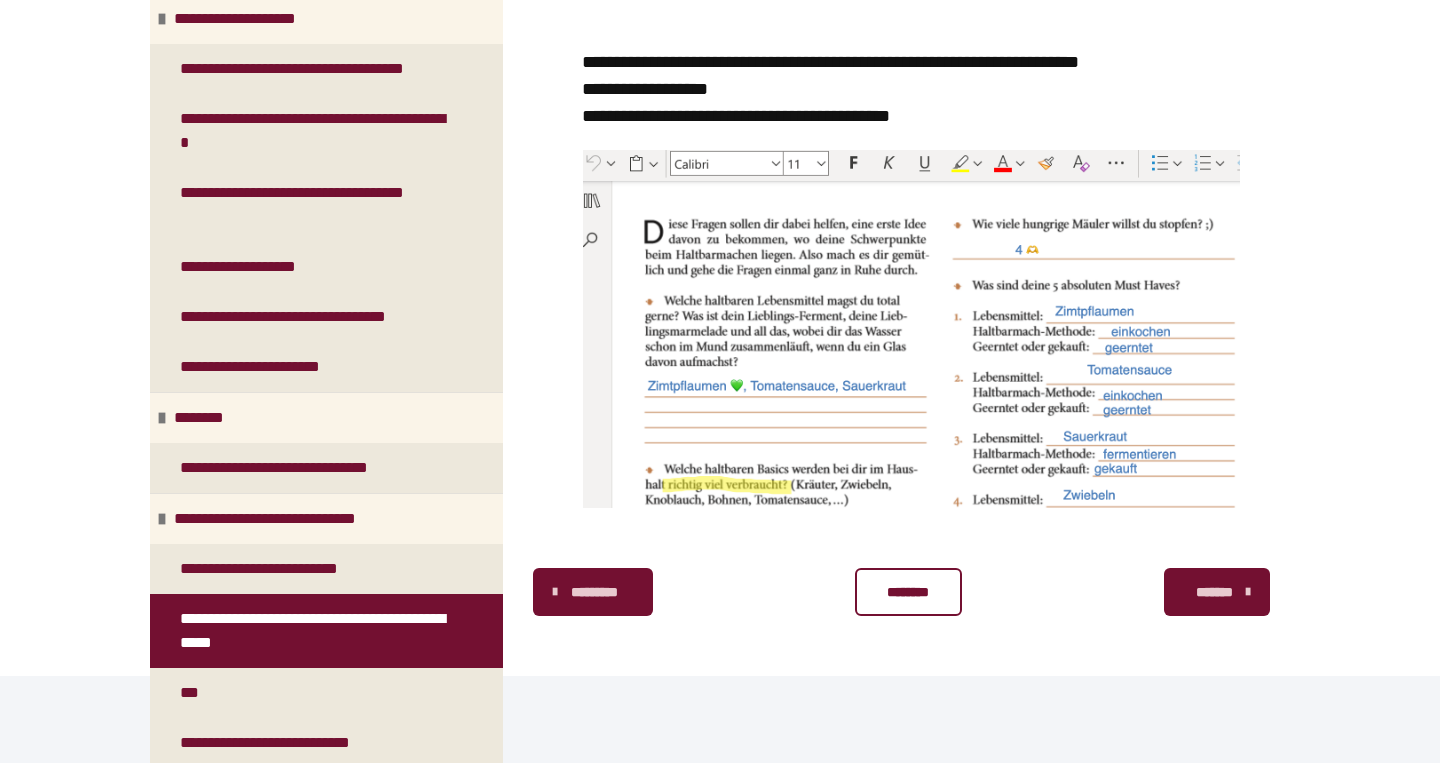 scroll, scrollTop: 1420, scrollLeft: 0, axis: vertical 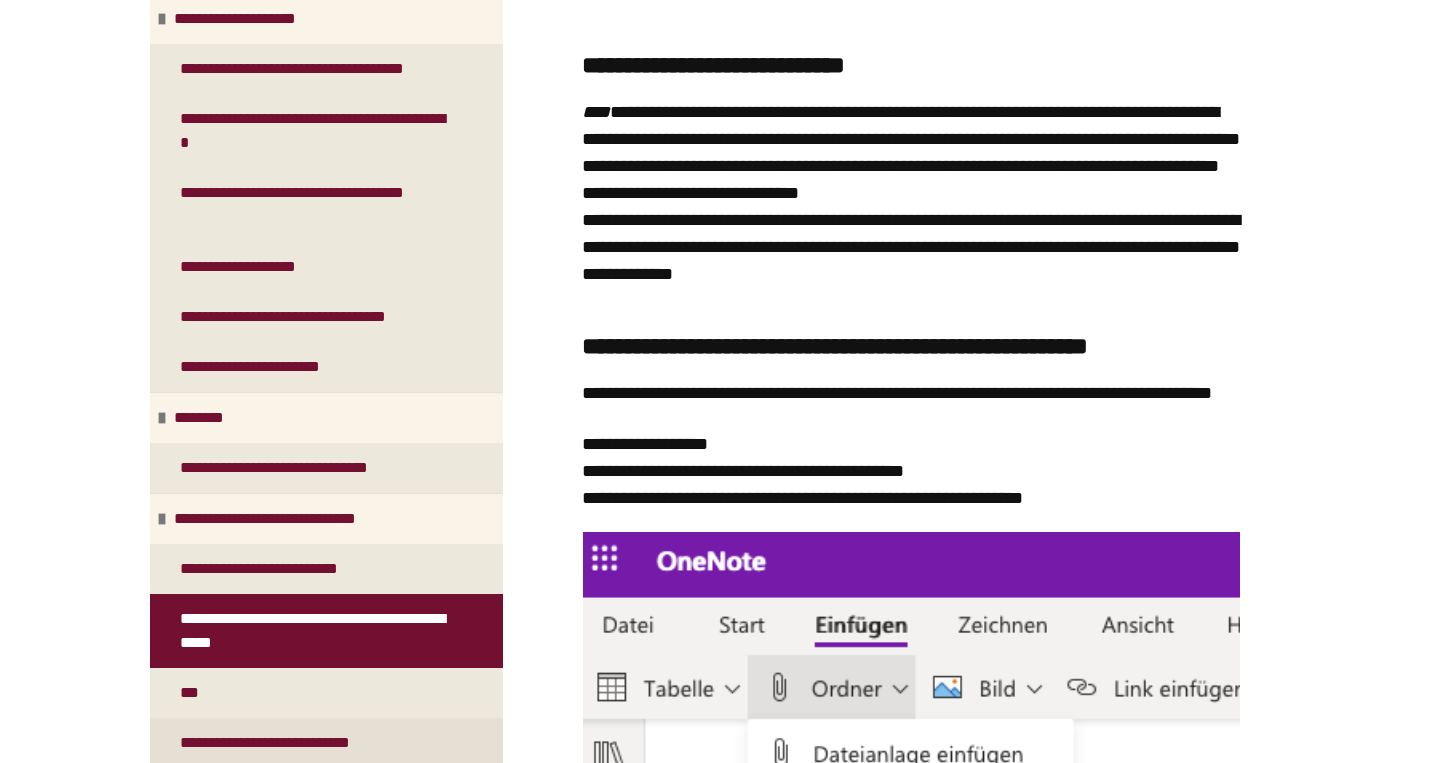 click on "**********" at bounding box center (326, 743) 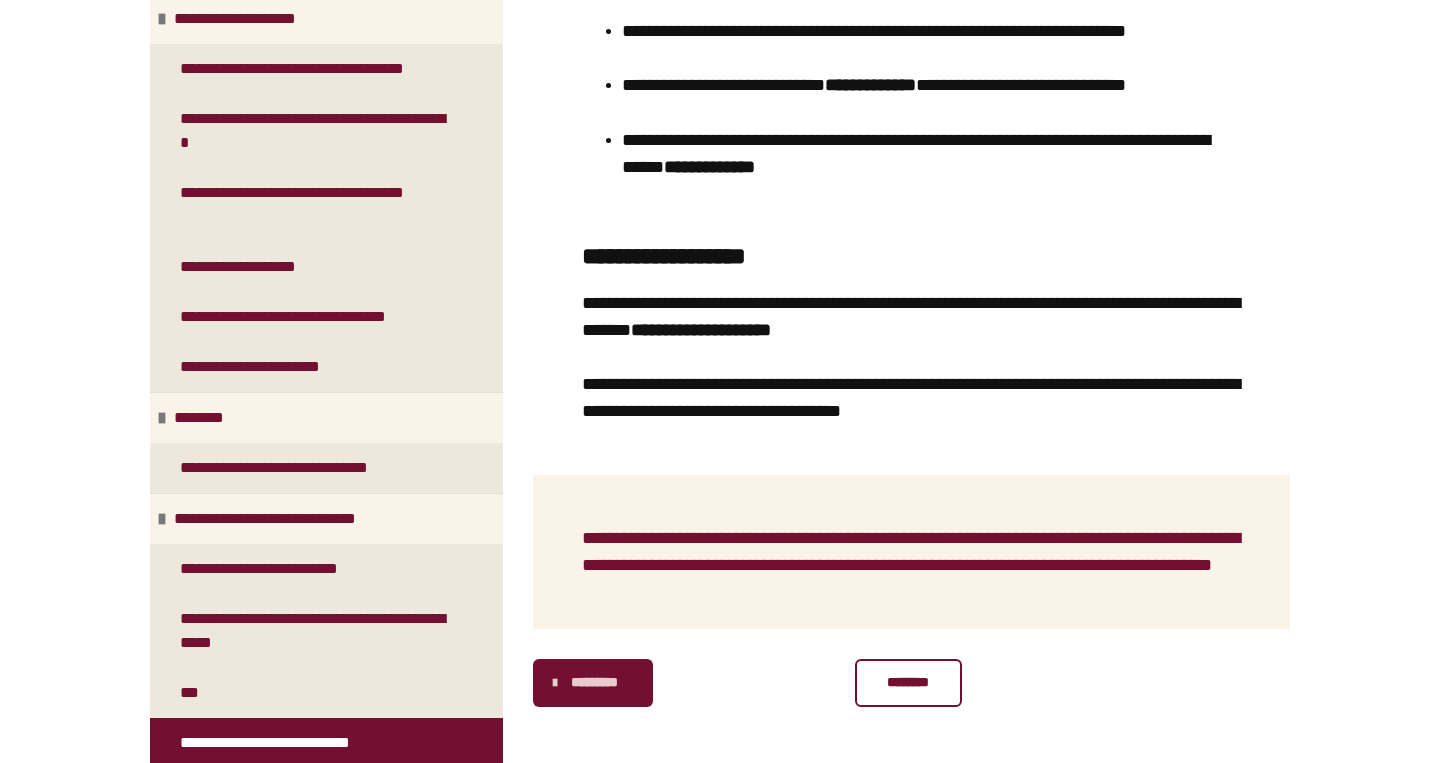 scroll, scrollTop: 1682, scrollLeft: 0, axis: vertical 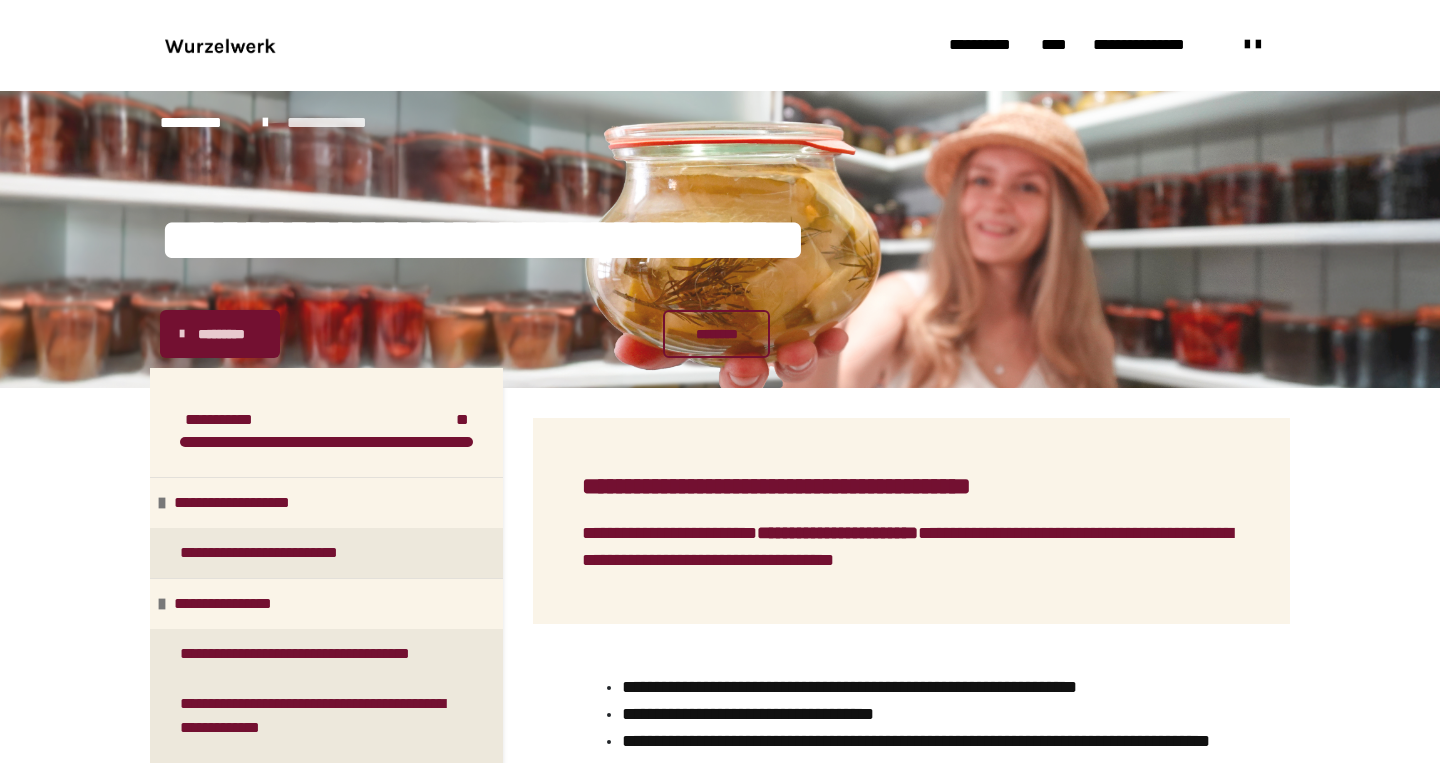 click on "**********" at bounding box center [339, 123] 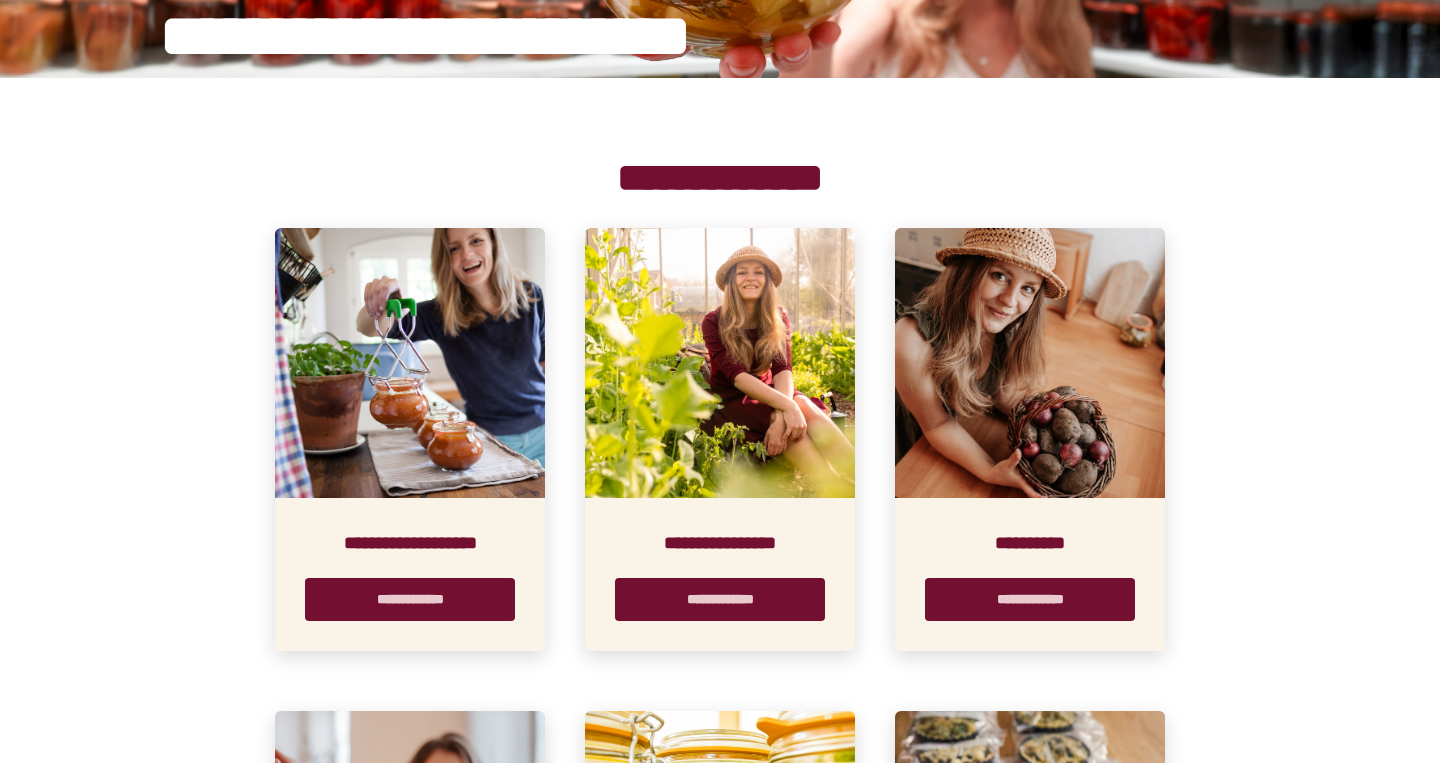 scroll, scrollTop: 0, scrollLeft: 0, axis: both 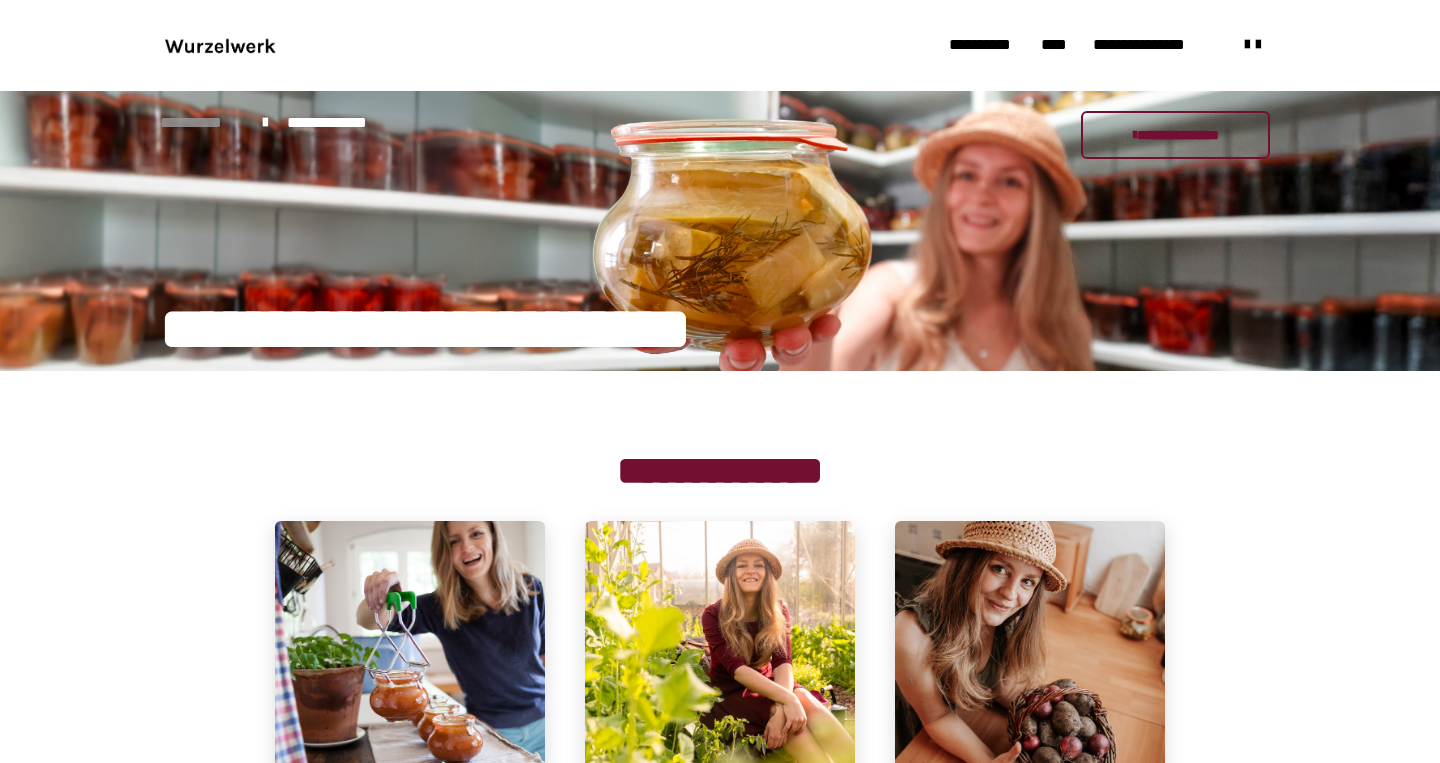 click on "**********" at bounding box center (201, 123) 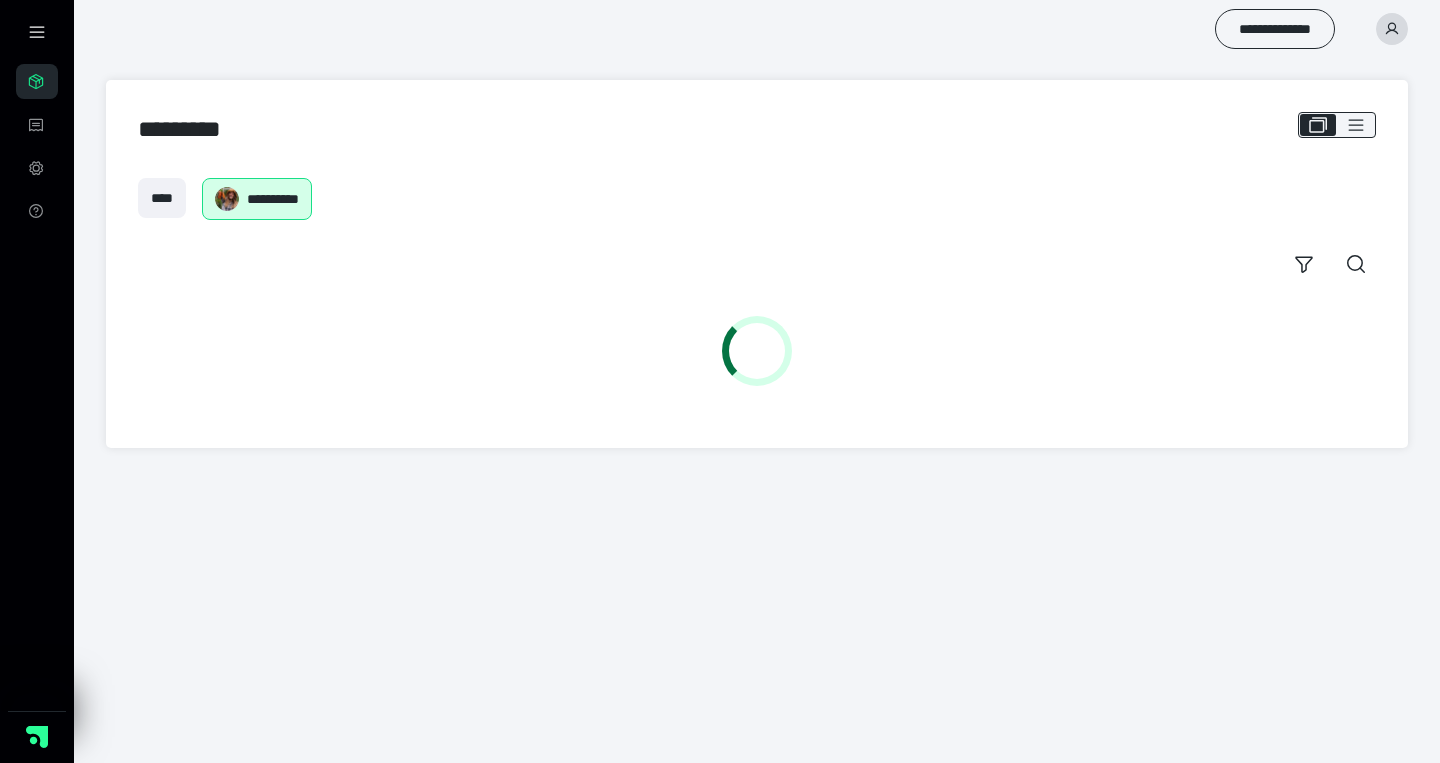 scroll, scrollTop: 0, scrollLeft: 0, axis: both 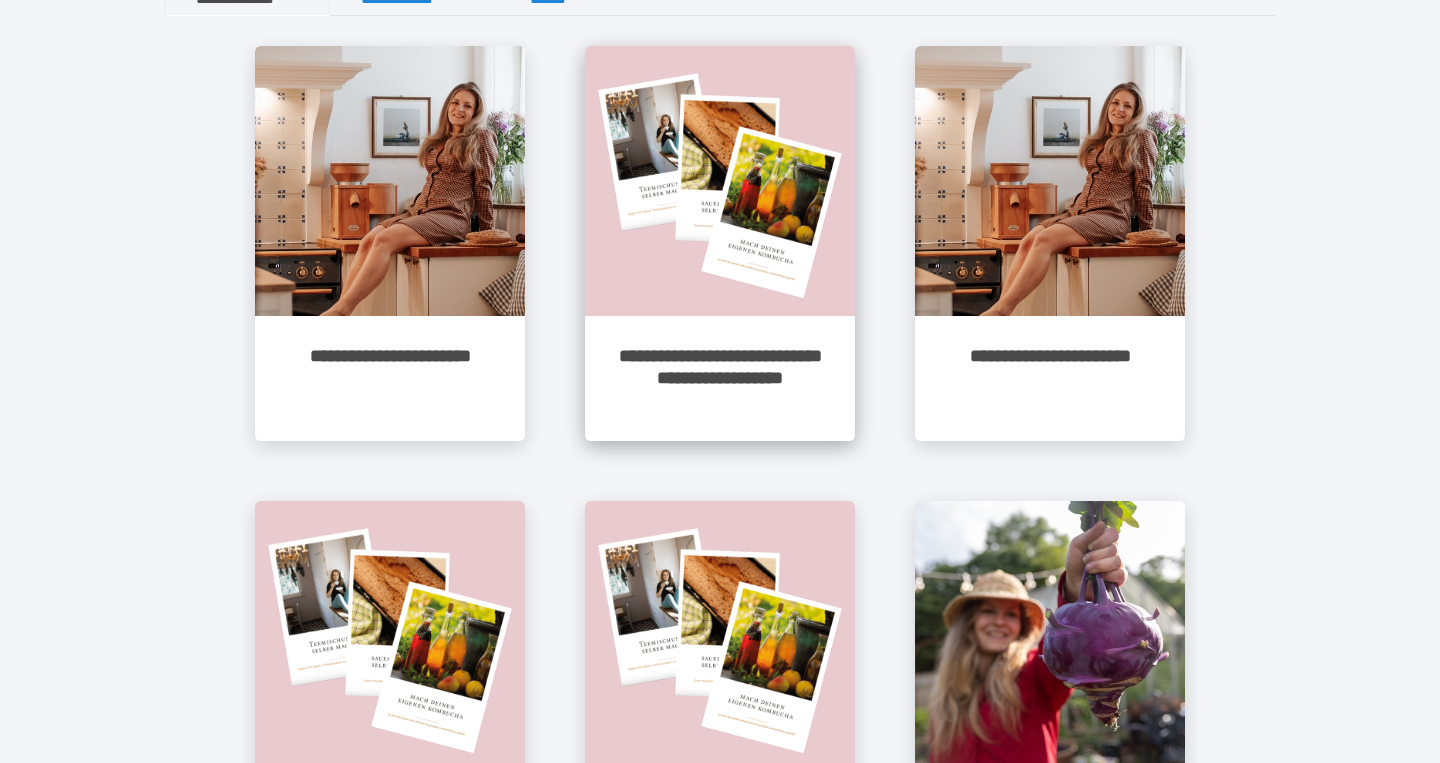 click on "**********" at bounding box center (720, 378) 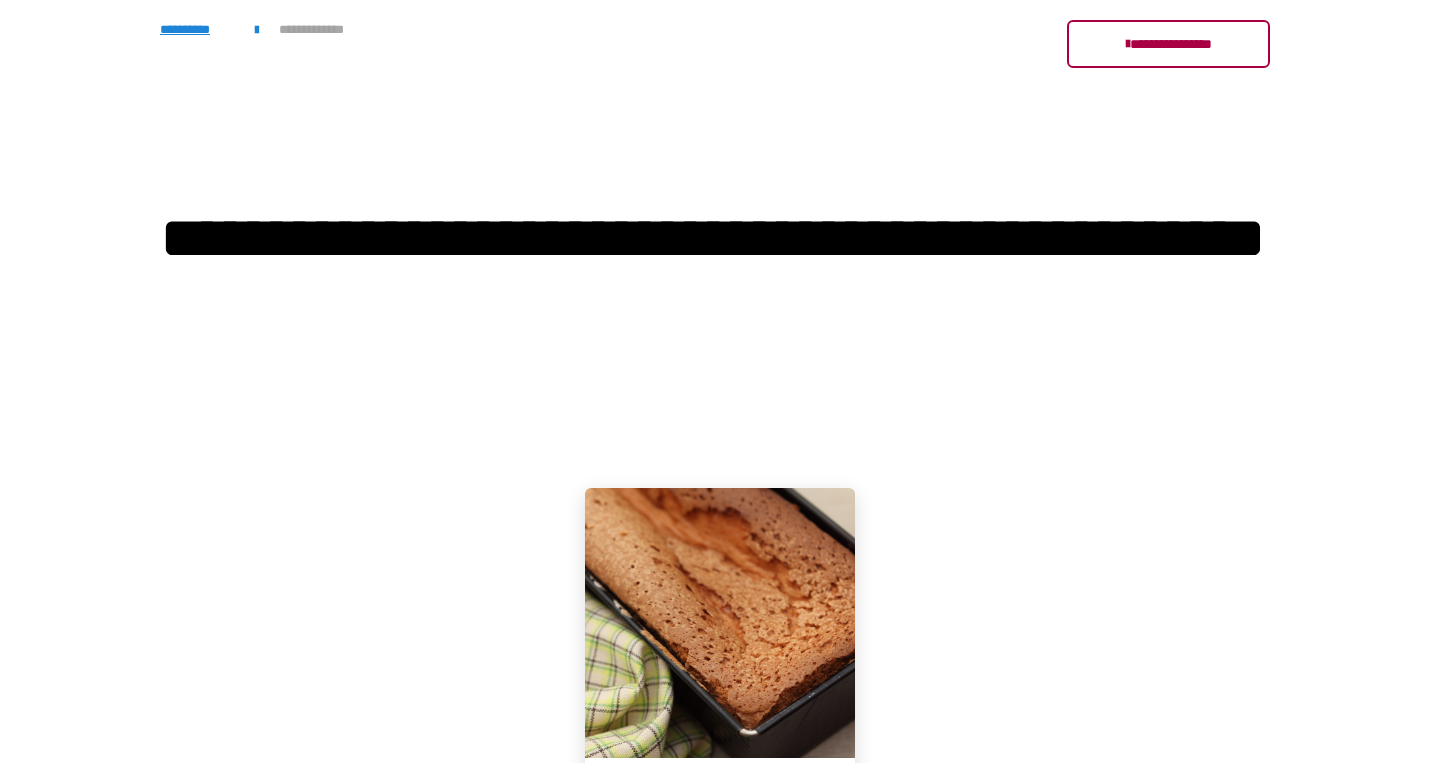 scroll, scrollTop: 299, scrollLeft: 0, axis: vertical 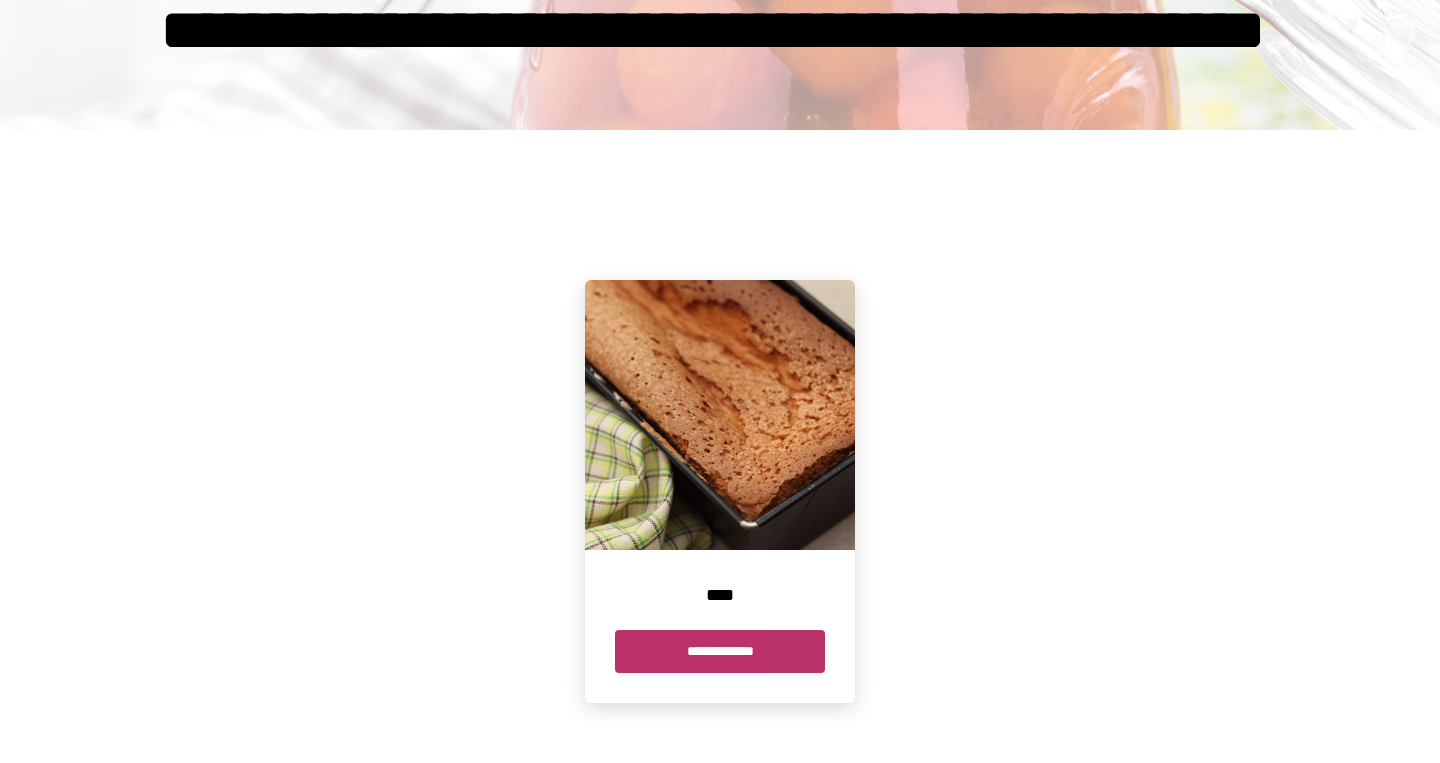 click on "**********" at bounding box center [720, 651] 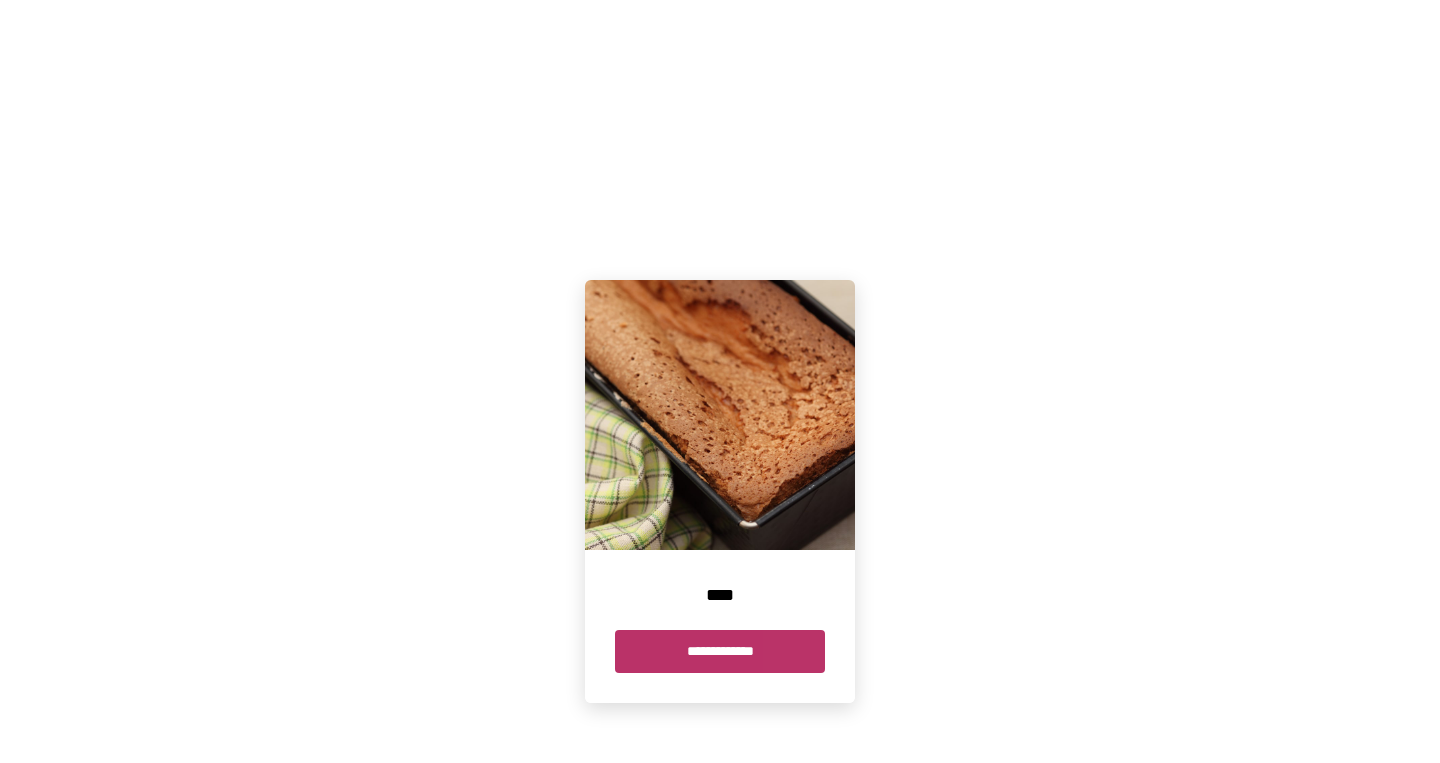 scroll, scrollTop: 0, scrollLeft: 0, axis: both 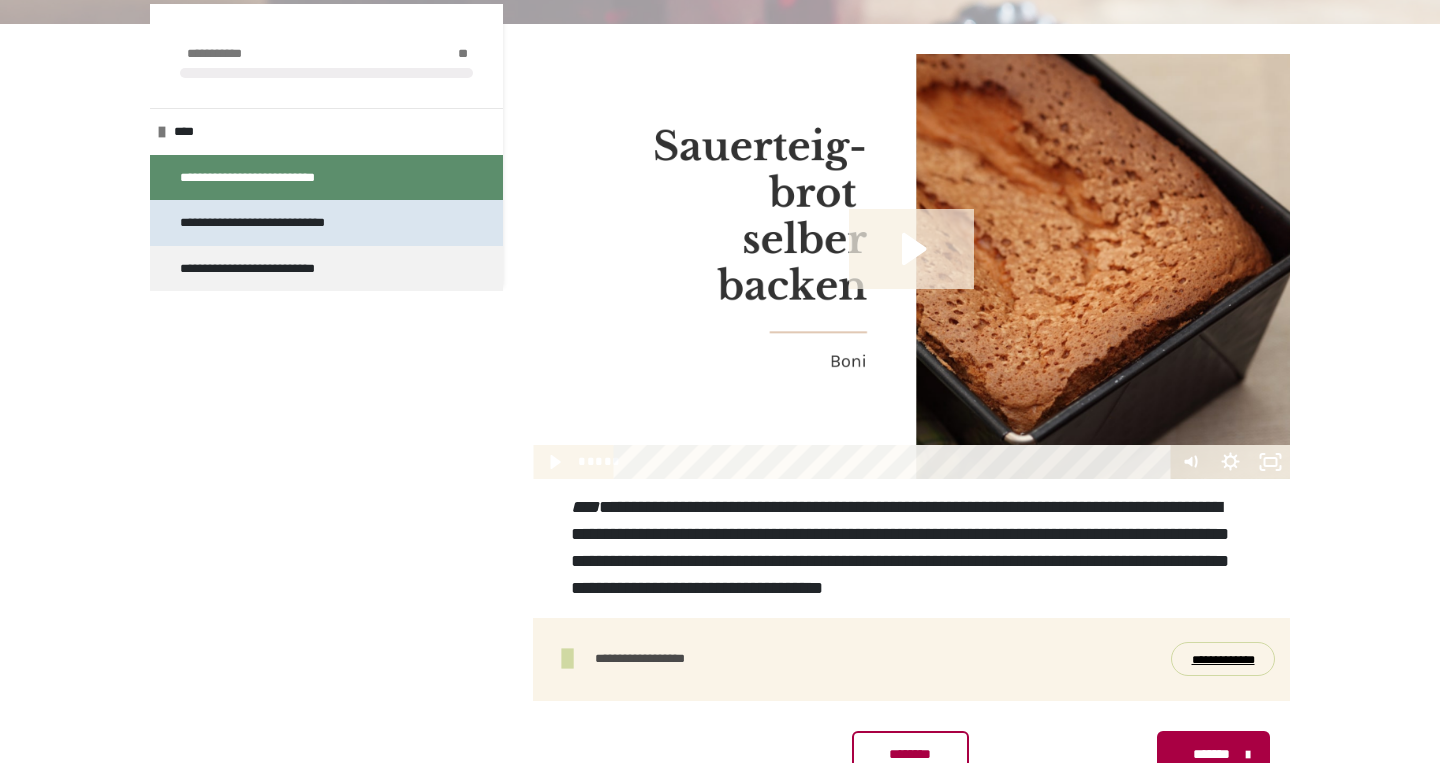 click on "**********" at bounding box center (326, 223) 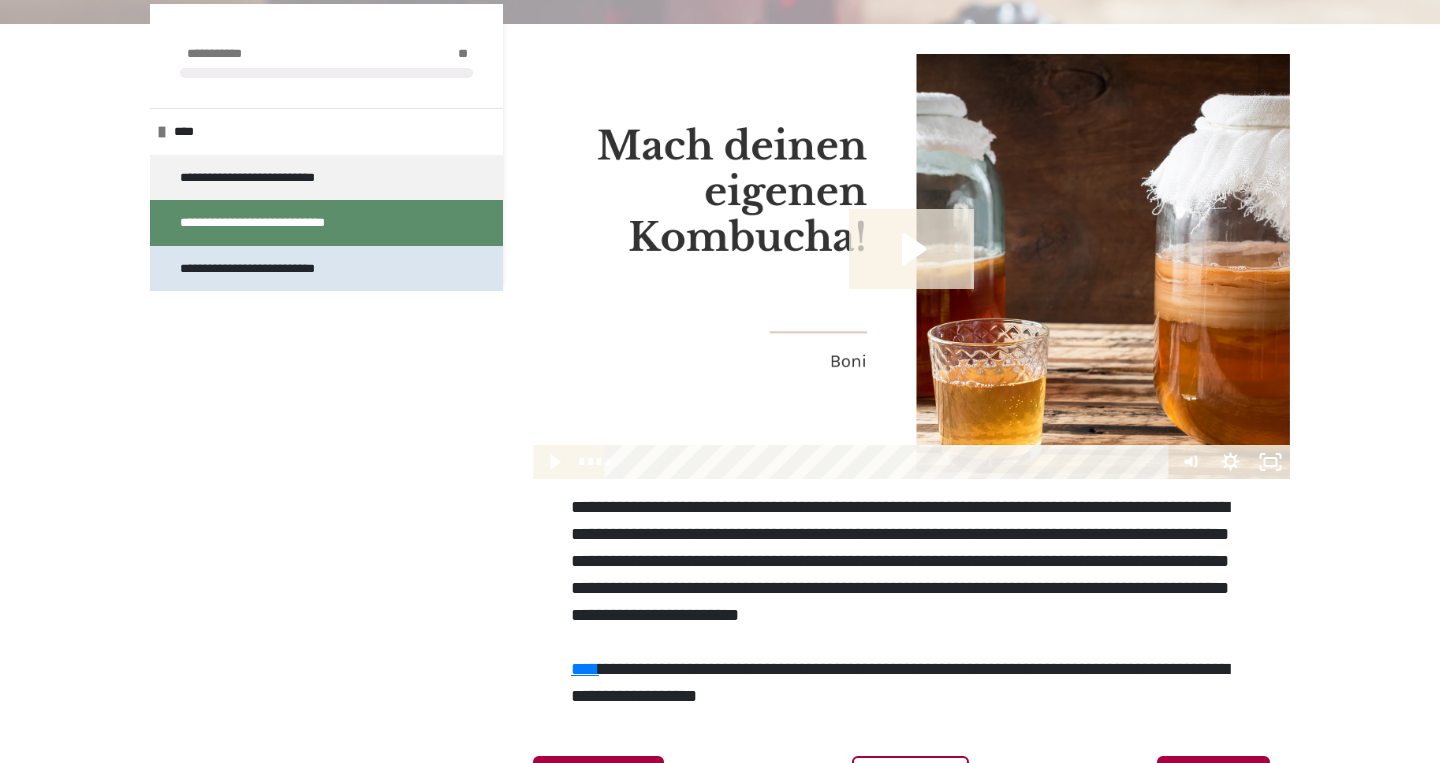 click on "**********" at bounding box center [283, 269] 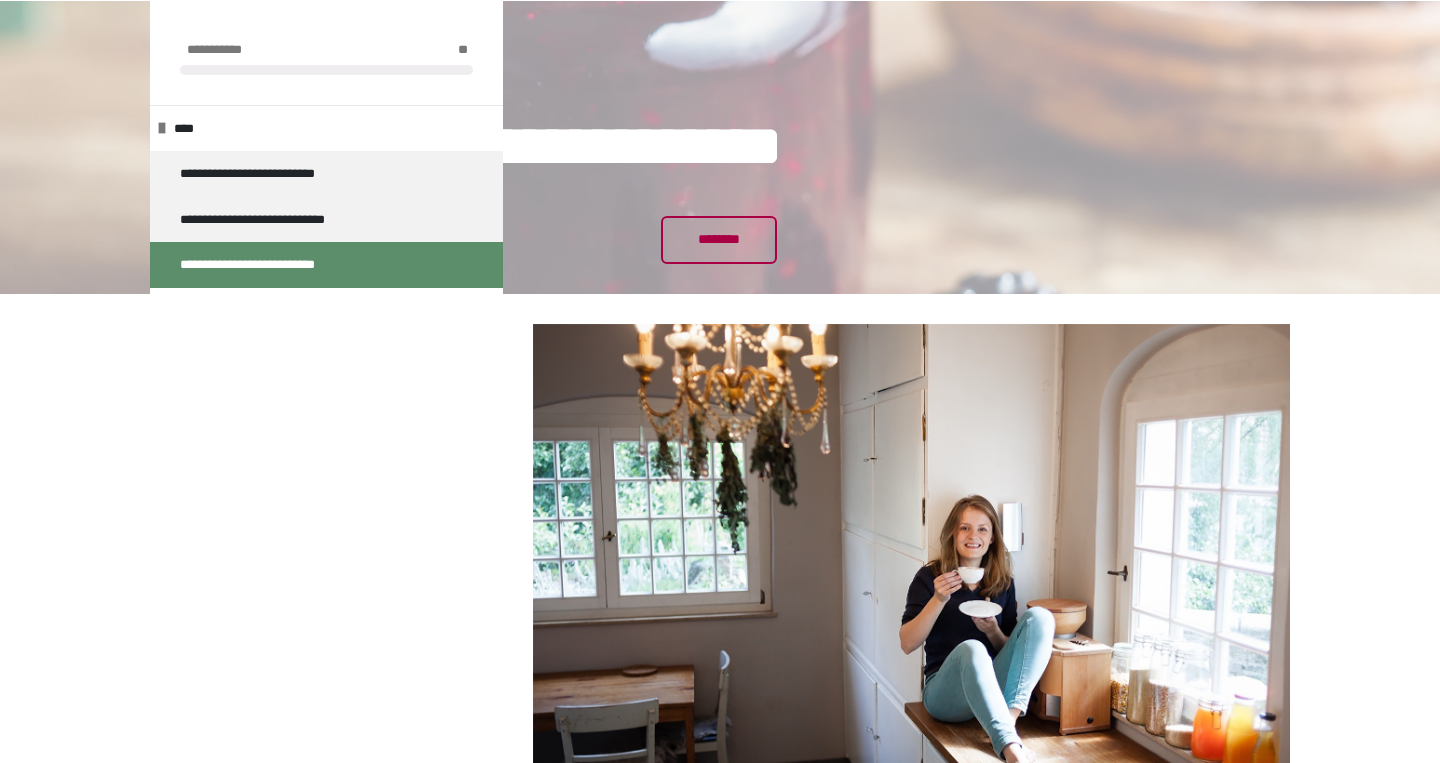 scroll, scrollTop: 0, scrollLeft: 0, axis: both 